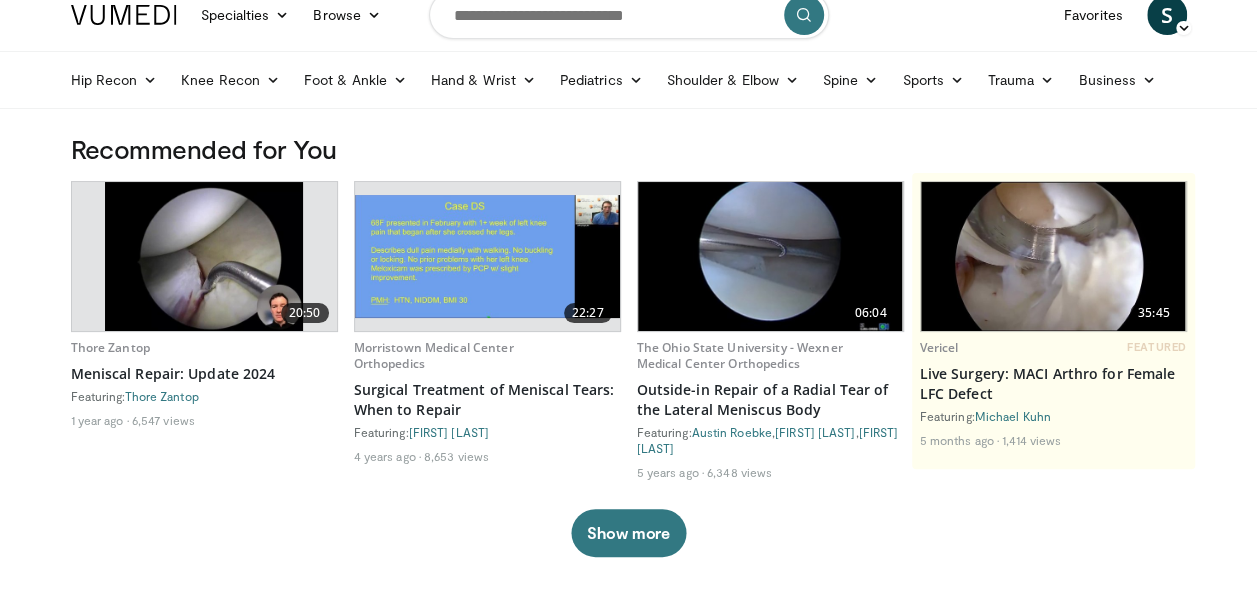 scroll, scrollTop: 0, scrollLeft: 0, axis: both 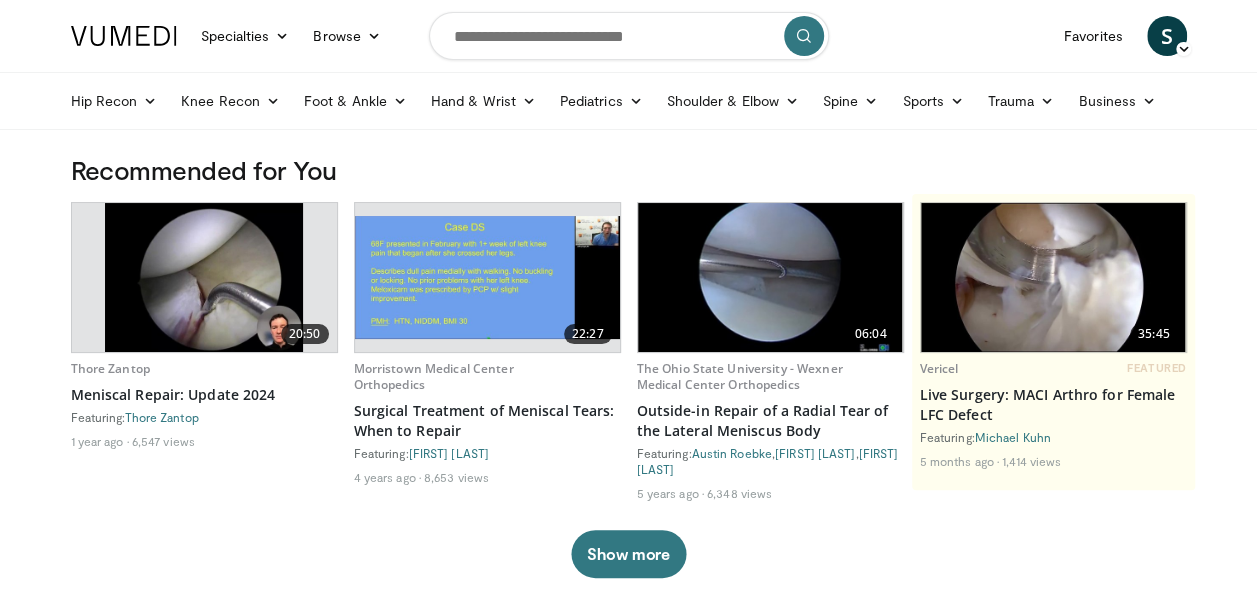 click at bounding box center (124, 36) 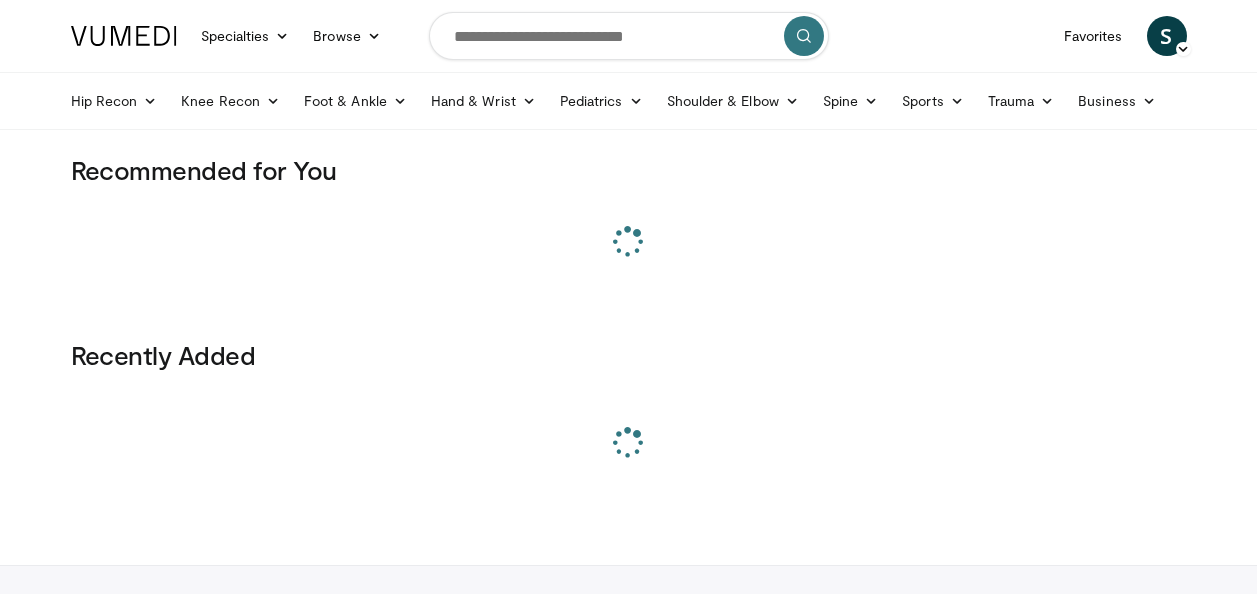 scroll, scrollTop: 0, scrollLeft: 0, axis: both 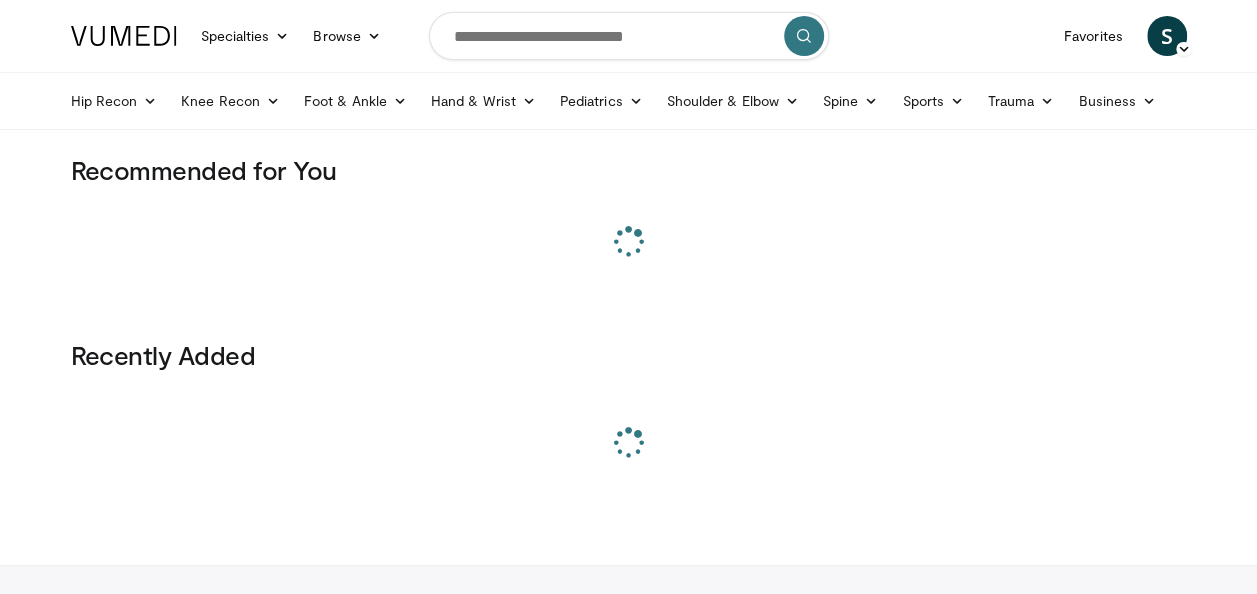 click at bounding box center [124, 36] 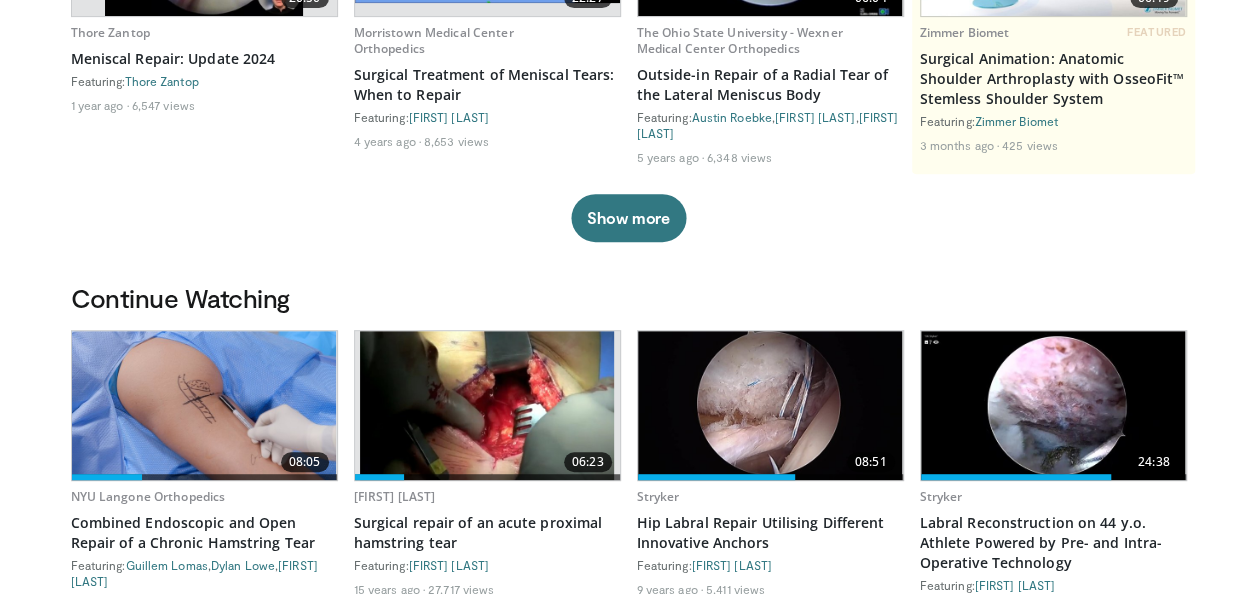 scroll, scrollTop: 0, scrollLeft: 0, axis: both 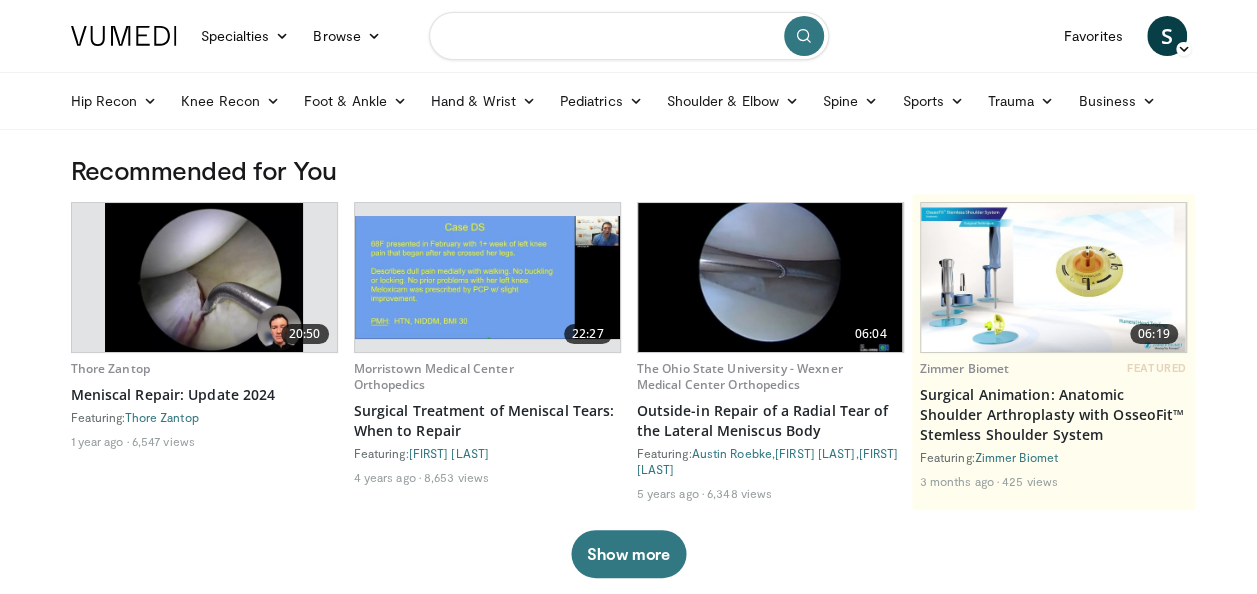 click at bounding box center [629, 36] 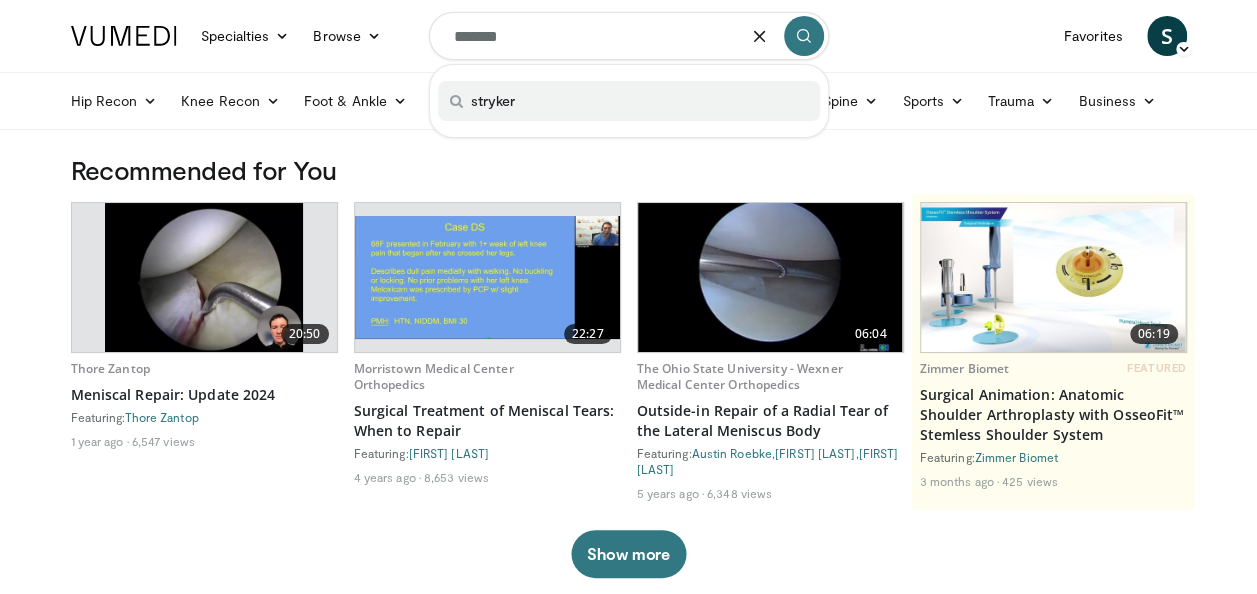 type on "*******" 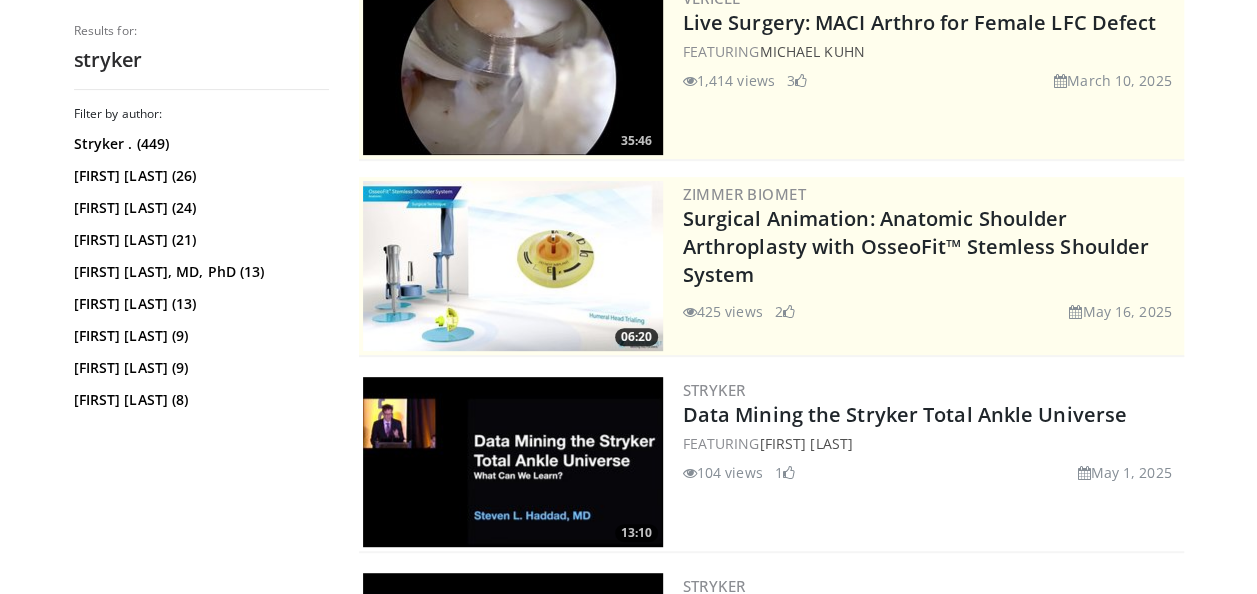 scroll, scrollTop: 242, scrollLeft: 0, axis: vertical 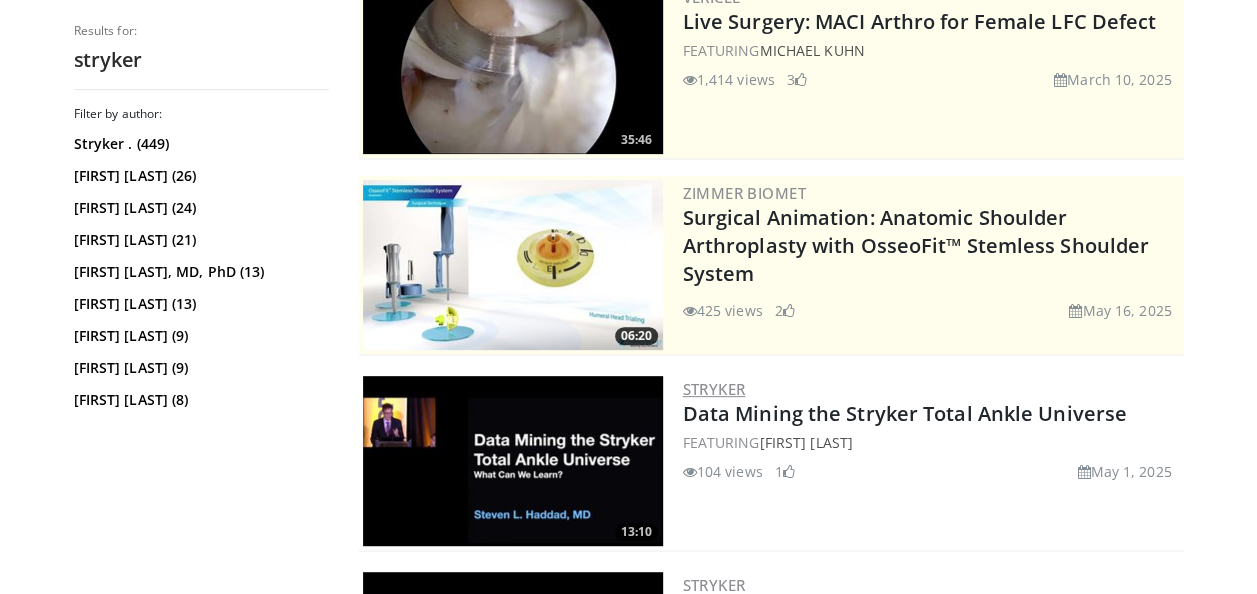 click on "Stryker" at bounding box center [714, 389] 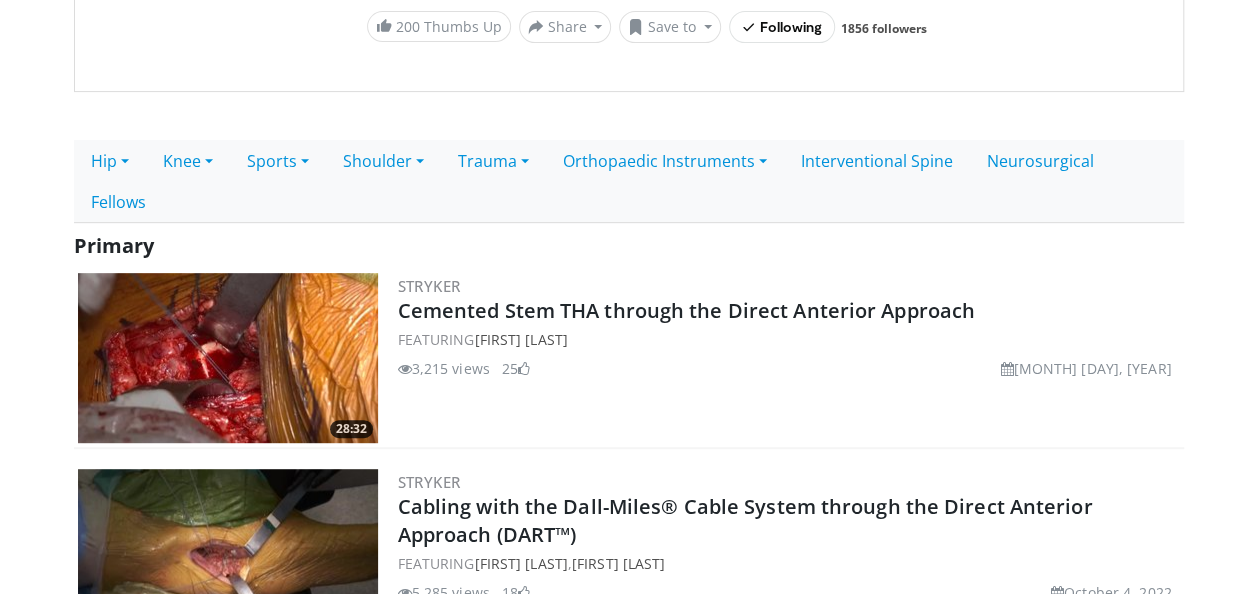 scroll, scrollTop: 316, scrollLeft: 0, axis: vertical 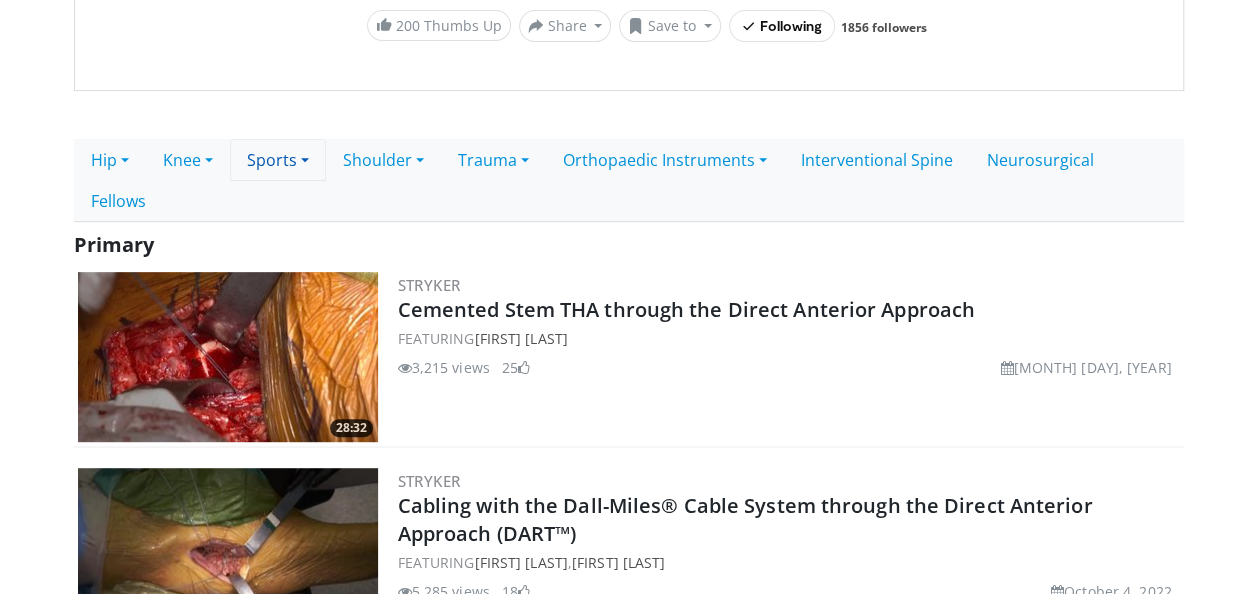 click on "Sports" at bounding box center (278, 160) 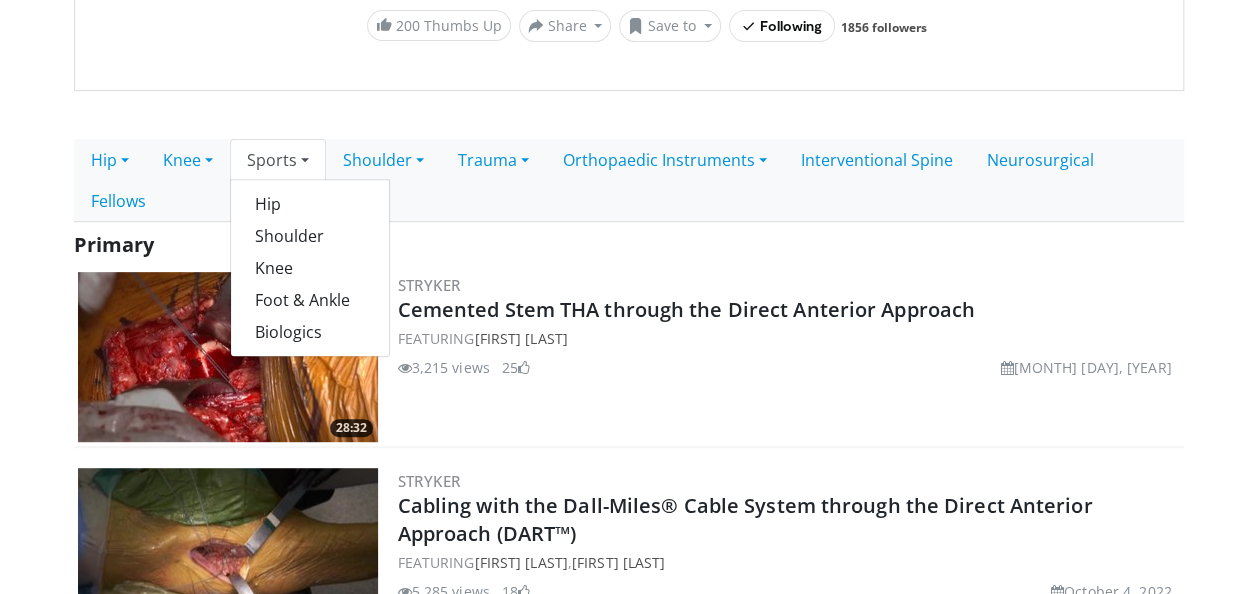 click on "Sports" at bounding box center [278, 160] 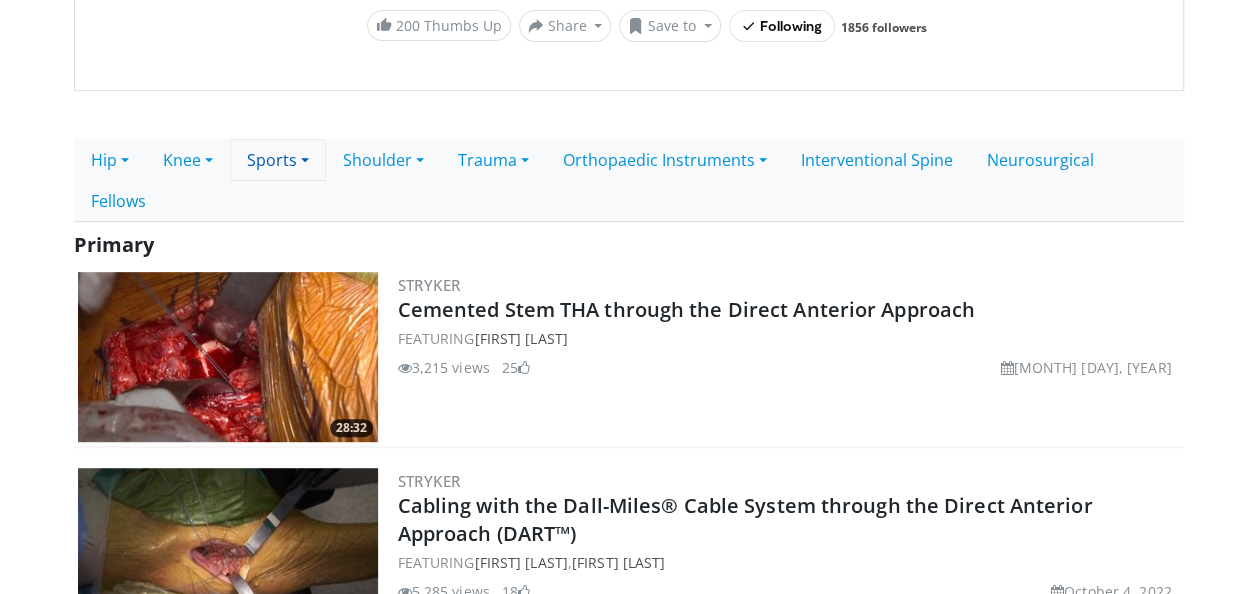 click on "Sports" at bounding box center (278, 160) 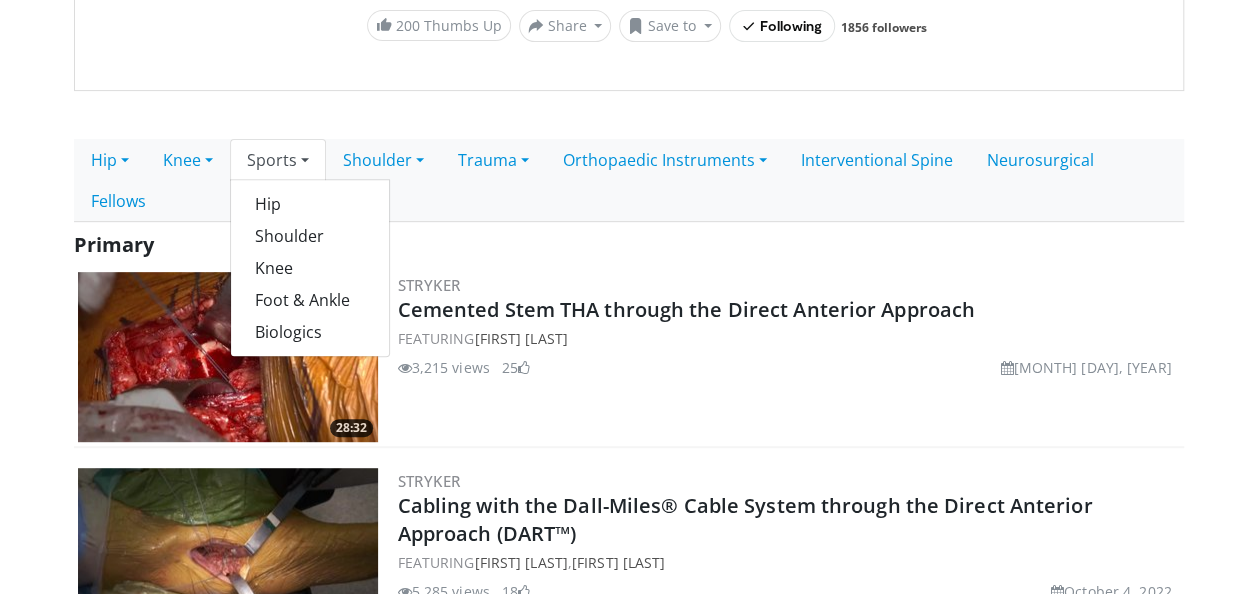 click on "Sports" at bounding box center [278, 160] 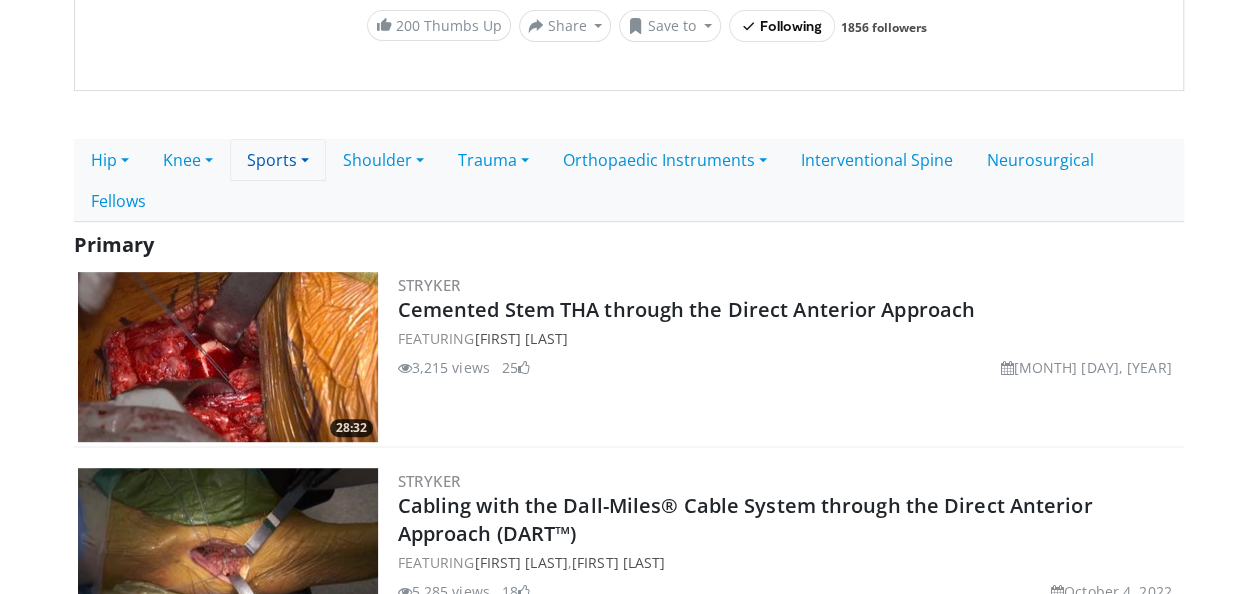 click on "Sports" at bounding box center [278, 160] 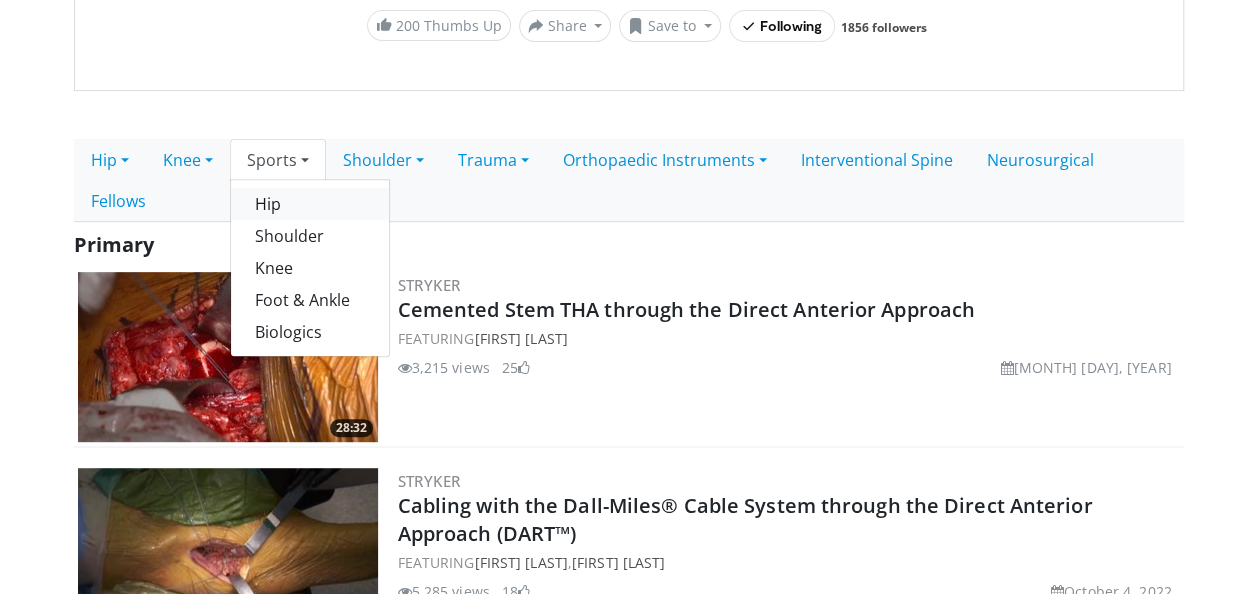 click on "Hip" at bounding box center [310, 204] 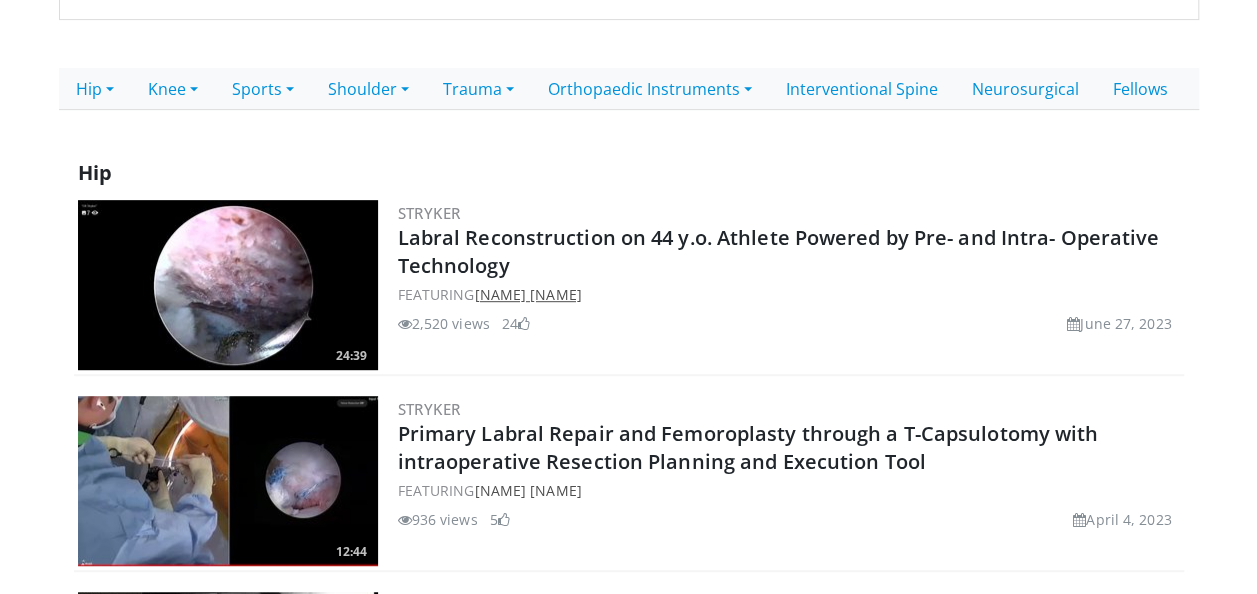 scroll, scrollTop: 397, scrollLeft: 0, axis: vertical 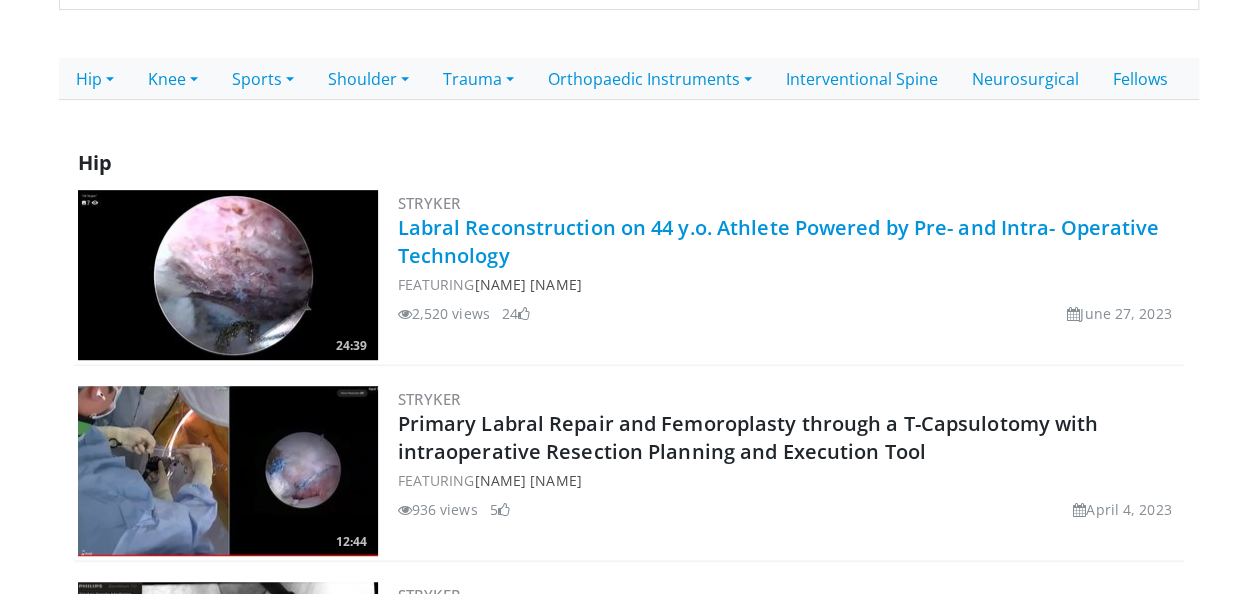 click on "Labral Reconstruction on 44 y.o. Athlete Powered by Pre- and Intra- Operative Technology" at bounding box center (779, 241) 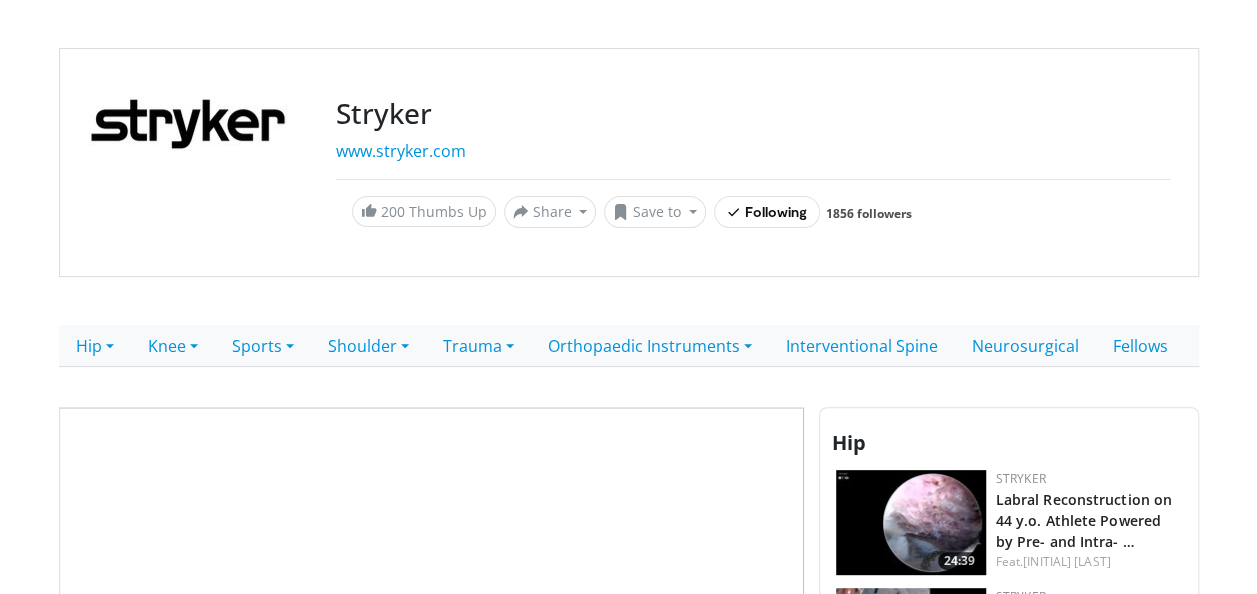 scroll, scrollTop: 131, scrollLeft: 0, axis: vertical 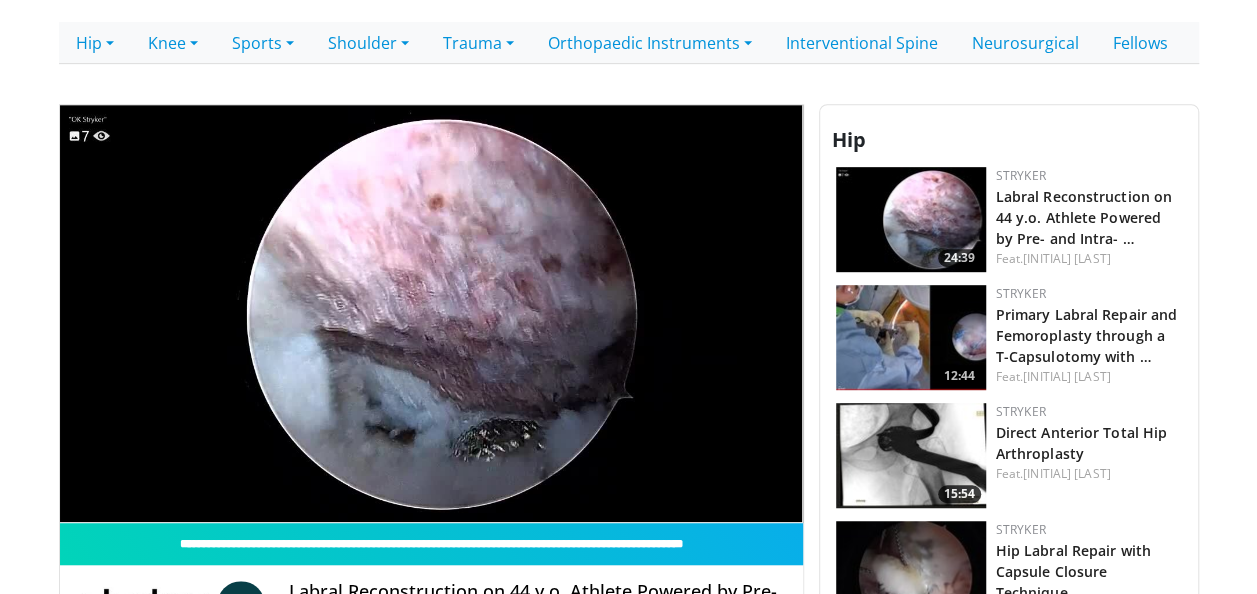 click on "10 seconds
Tap to unmute" at bounding box center (431, 313) 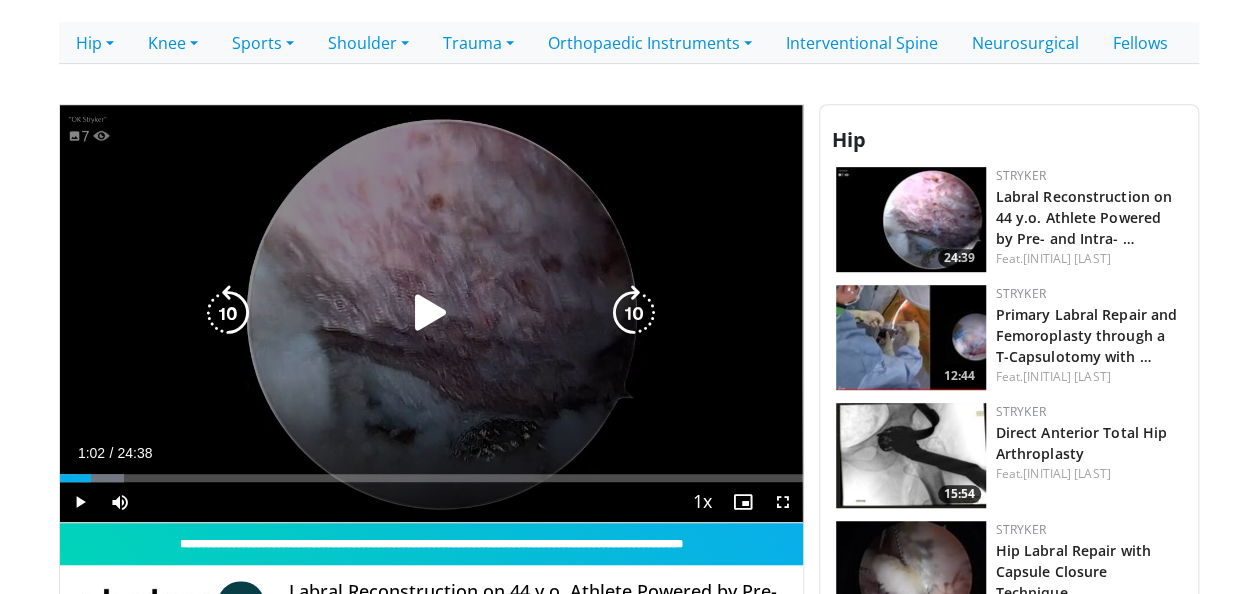 click at bounding box center (228, 313) 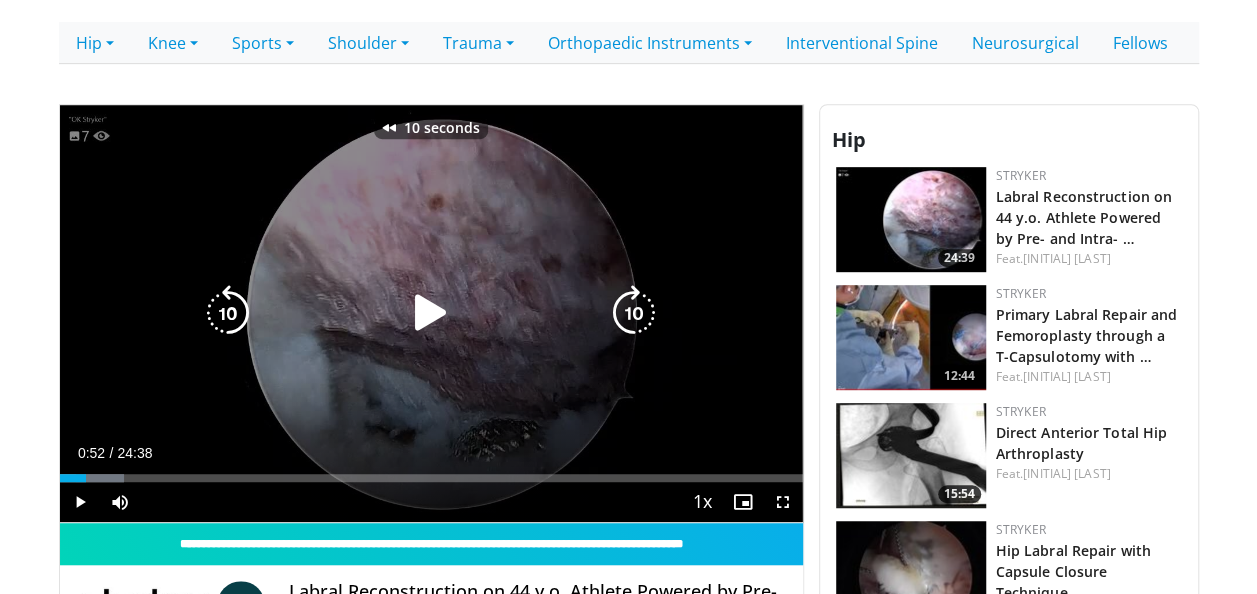 click at bounding box center [228, 313] 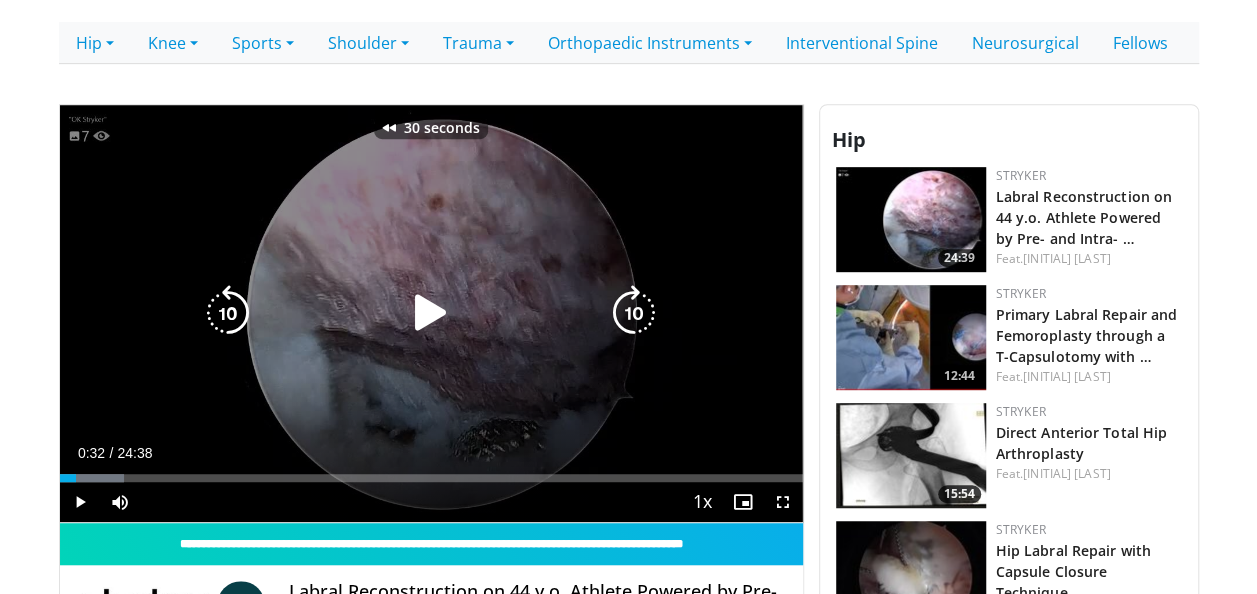 drag, startPoint x: 454, startPoint y: 308, endPoint x: 438, endPoint y: 311, distance: 16.27882 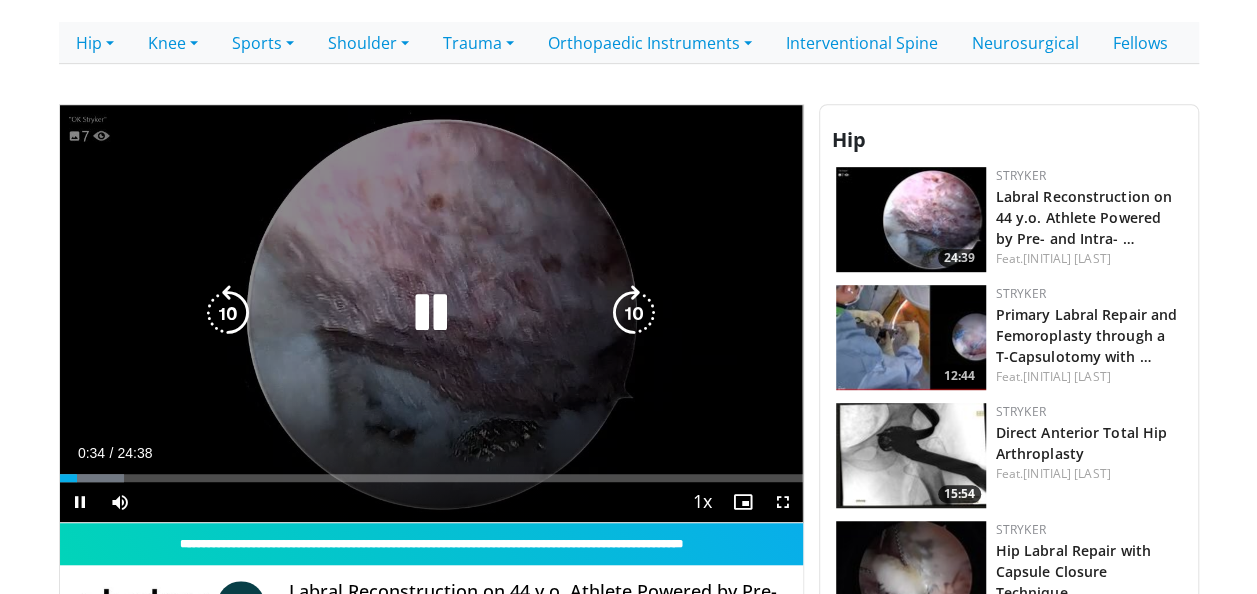 click at bounding box center [431, 313] 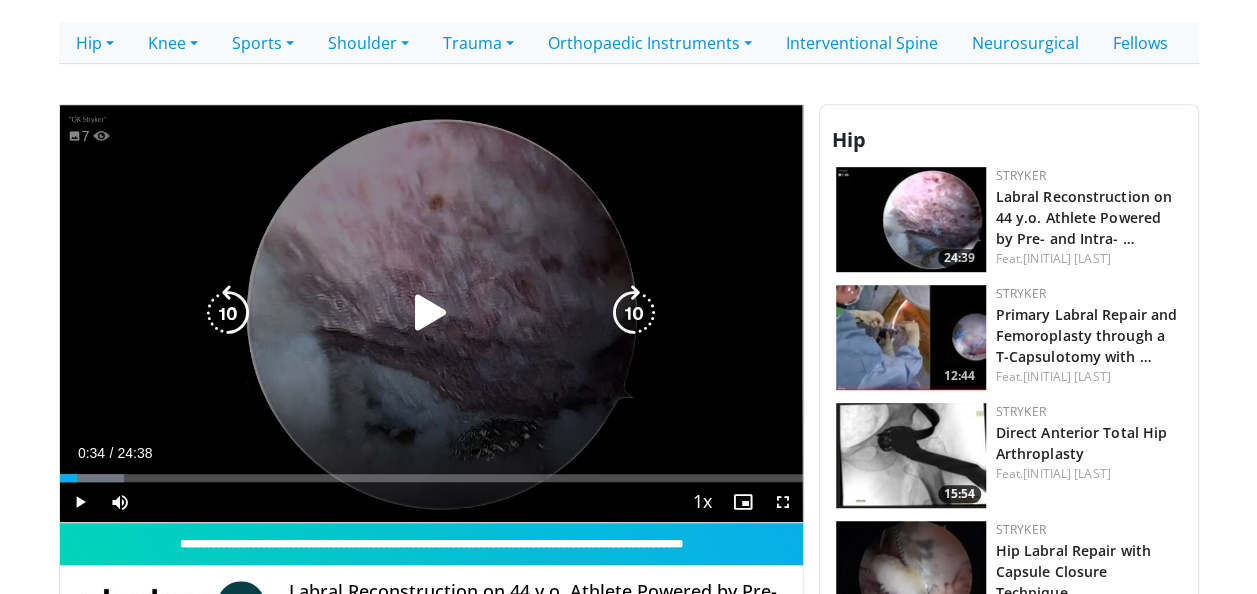 click at bounding box center [431, 313] 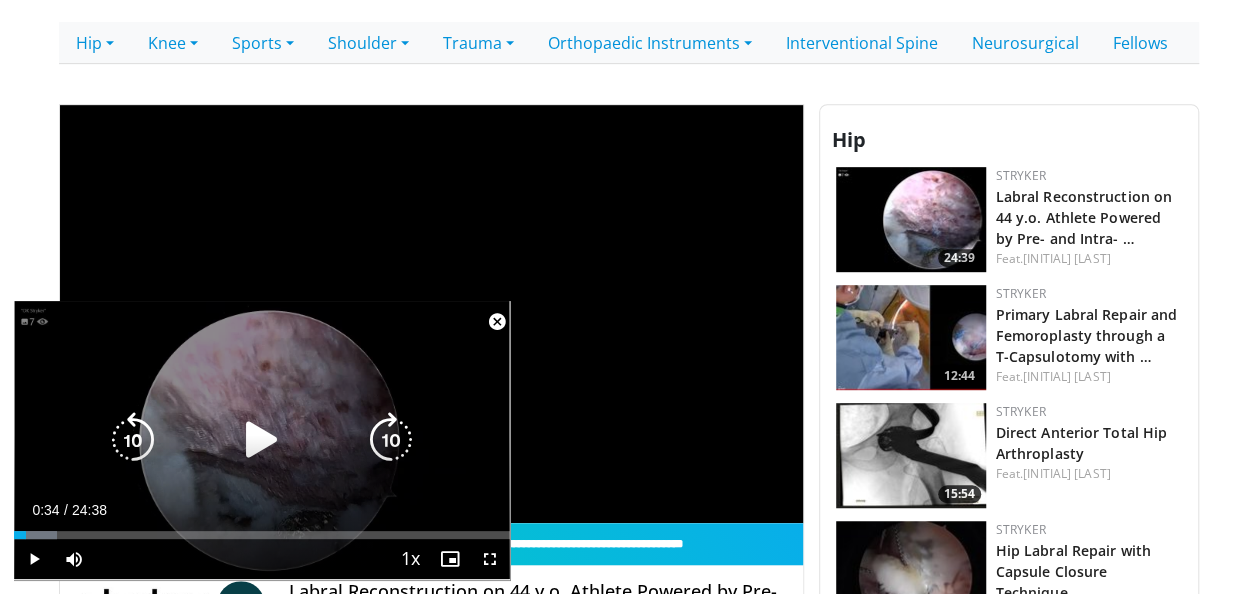 scroll, scrollTop: 0, scrollLeft: 0, axis: both 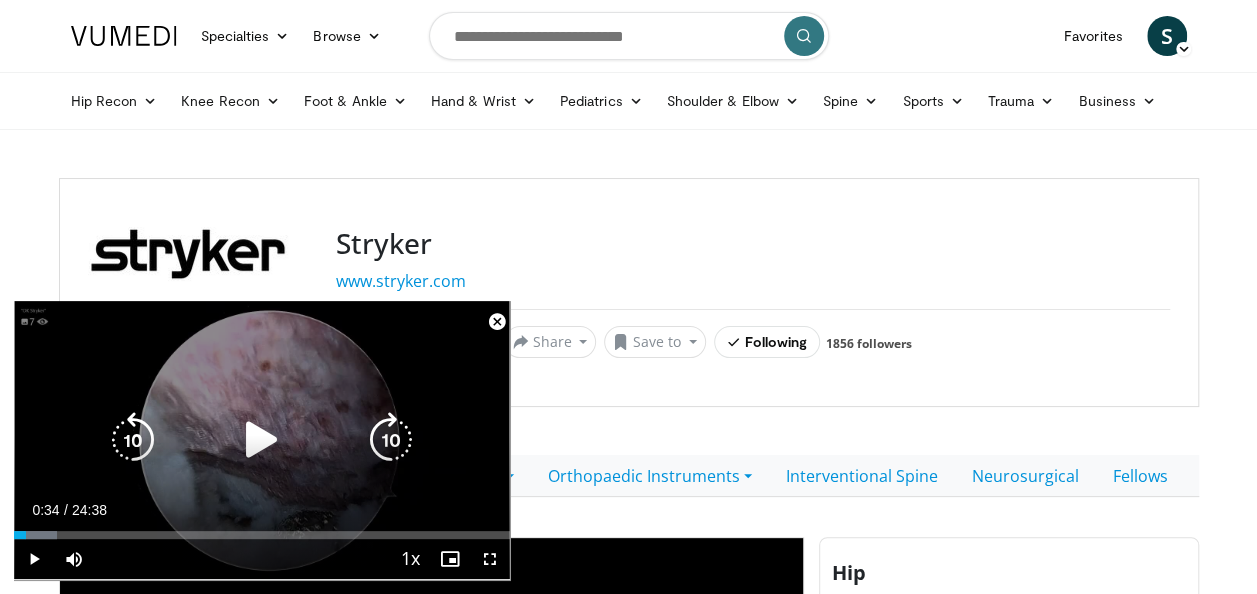 click on "30 seconds
Tap to unmute" at bounding box center [262, 440] 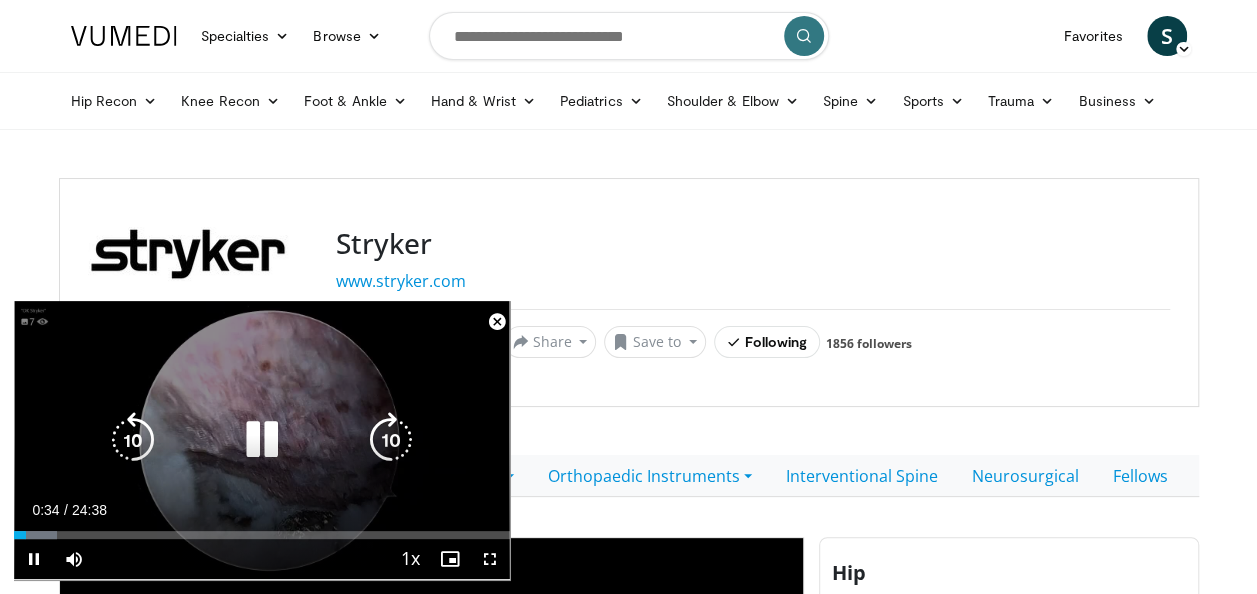 click on "30 seconds
Tap to unmute" at bounding box center [262, 440] 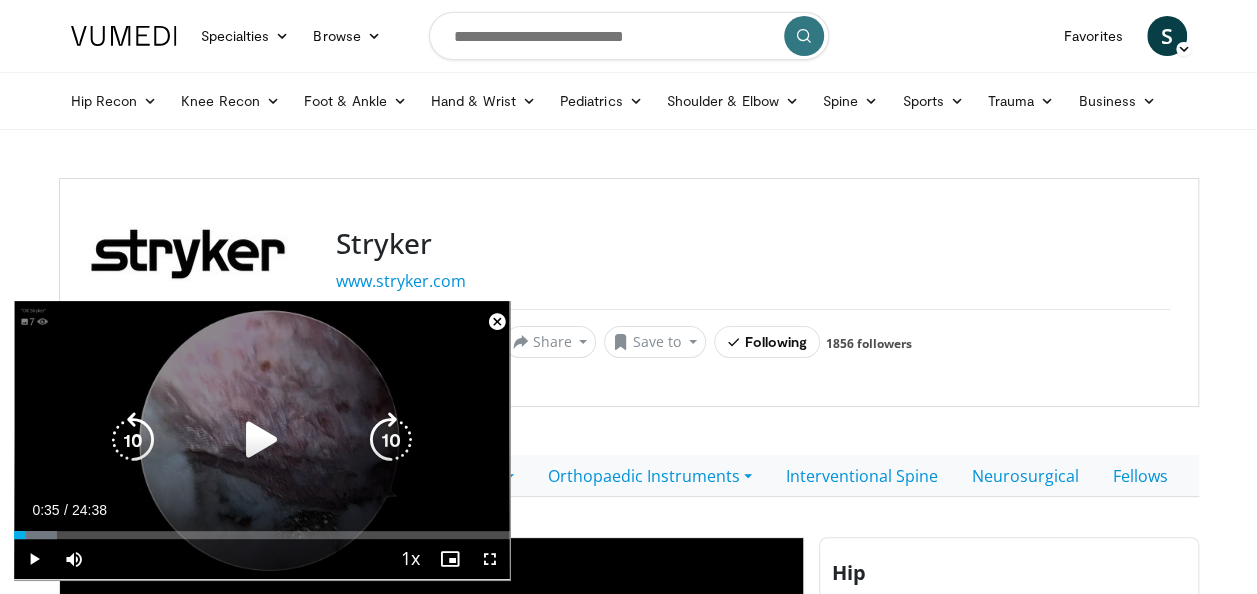 click on "30 seconds
Tap to unmute" at bounding box center [262, 440] 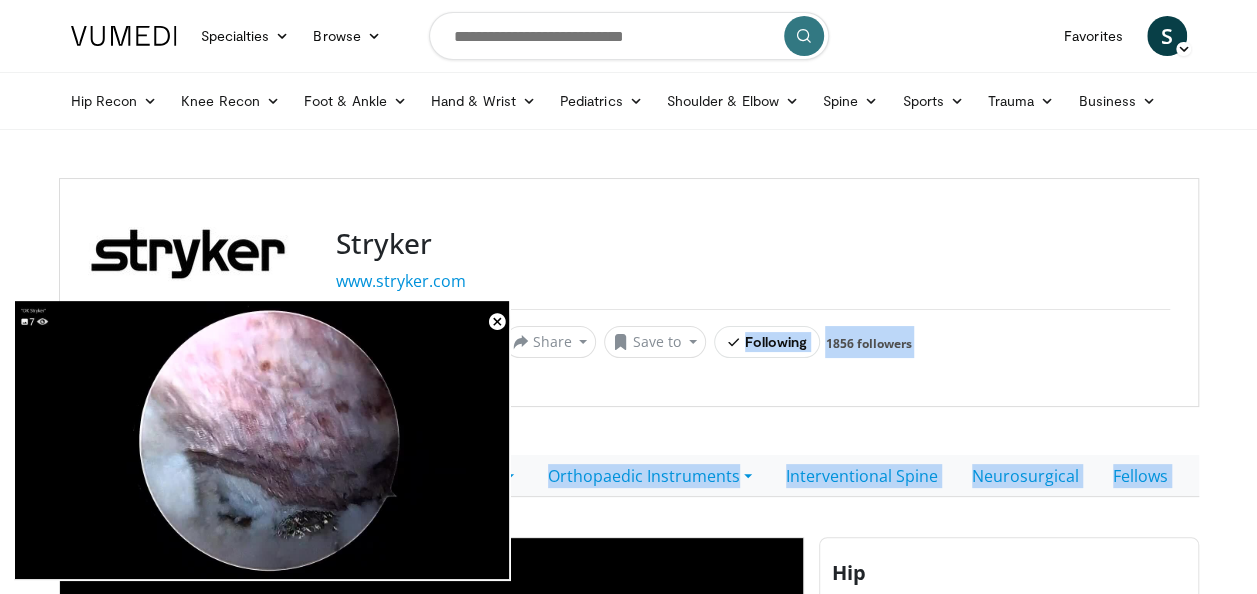 drag, startPoint x: 451, startPoint y: 378, endPoint x: 752, endPoint y: 316, distance: 307.31906 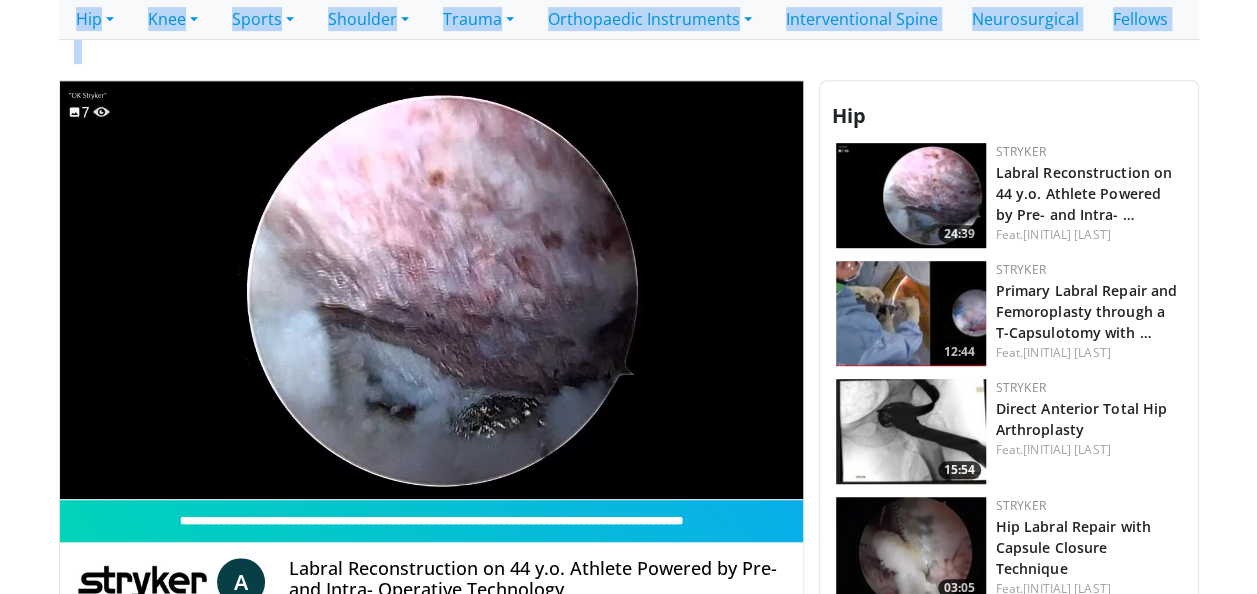scroll, scrollTop: 377, scrollLeft: 0, axis: vertical 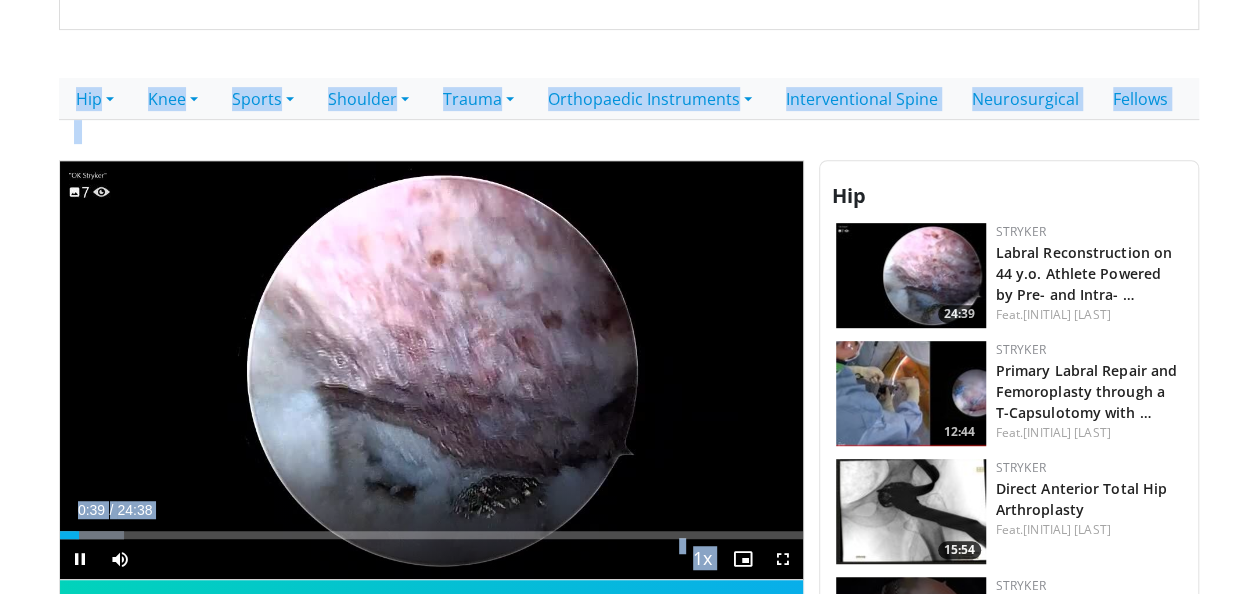 click at bounding box center [783, 559] 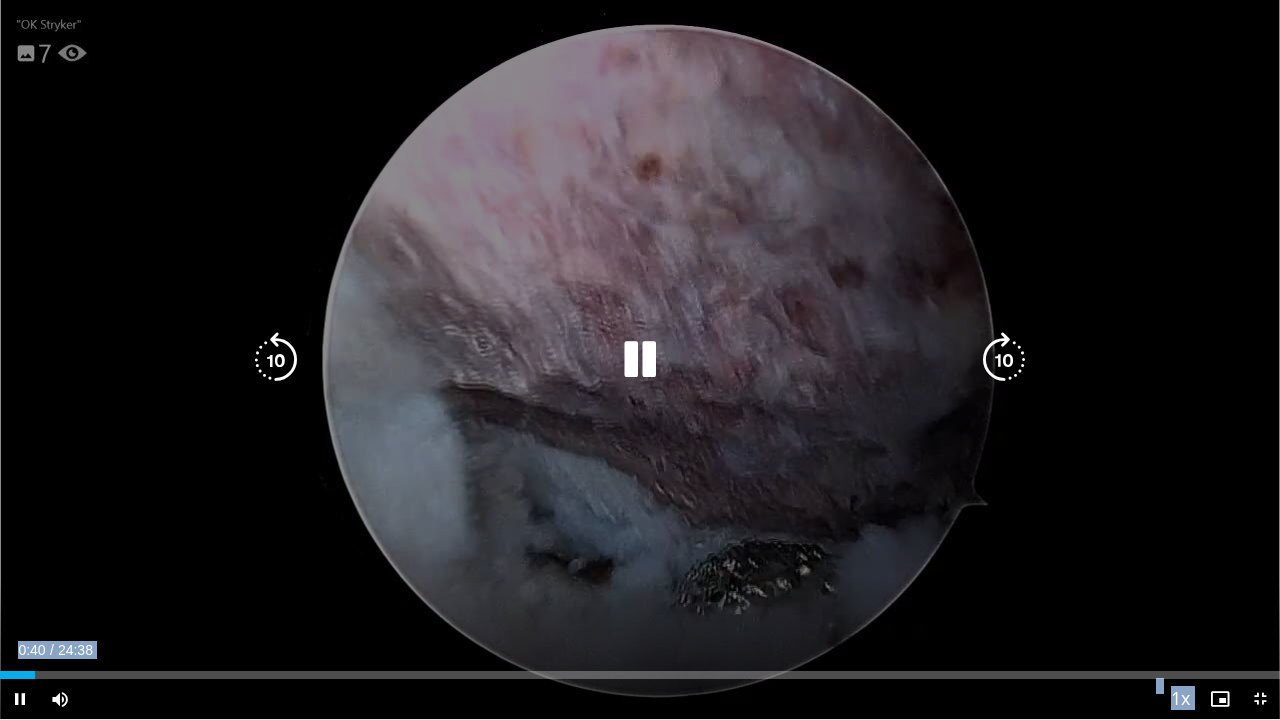 click on "30 seconds
Tap to unmute" at bounding box center (640, 359) 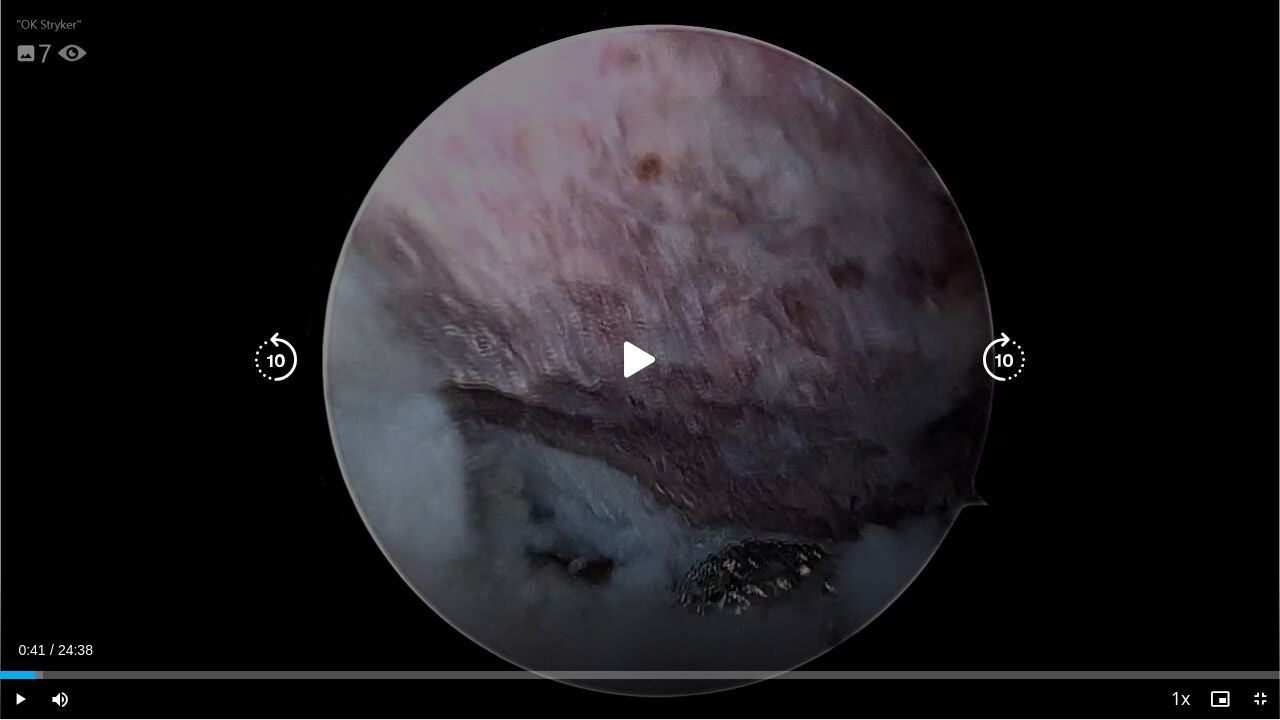 click on "30 seconds
Tap to unmute" at bounding box center (640, 359) 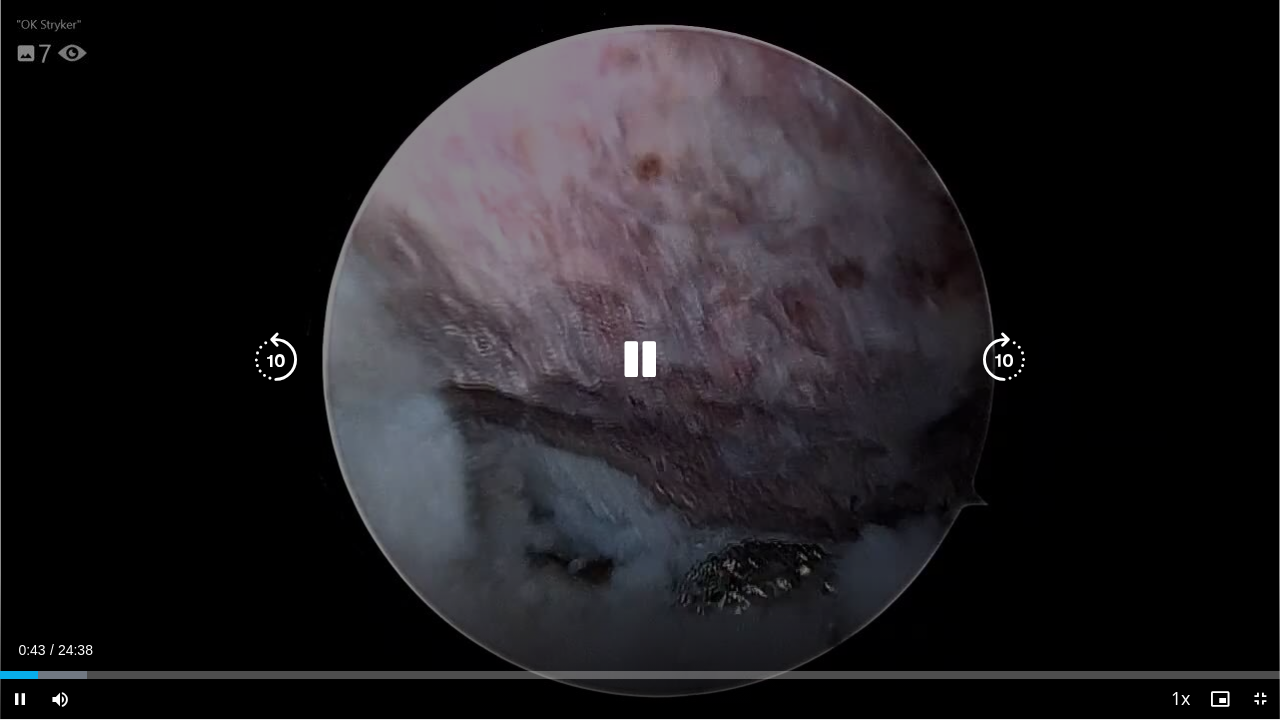 click at bounding box center (276, 360) 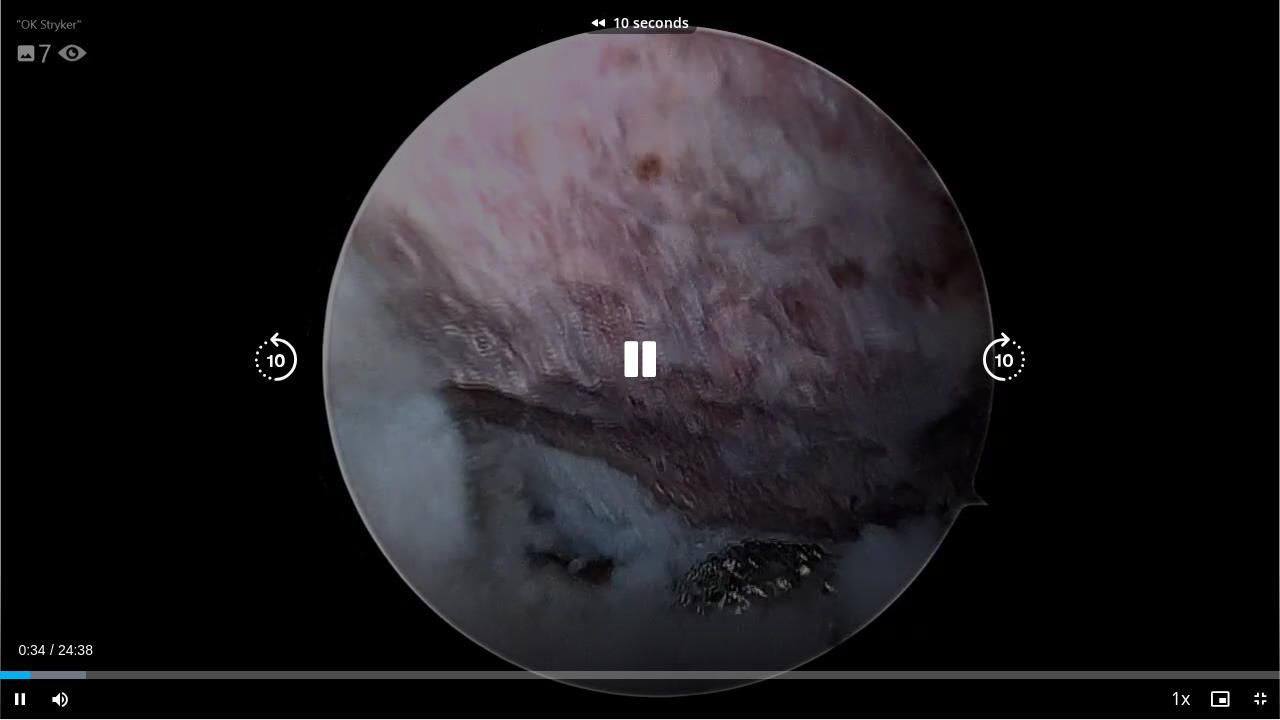 click at bounding box center (276, 360) 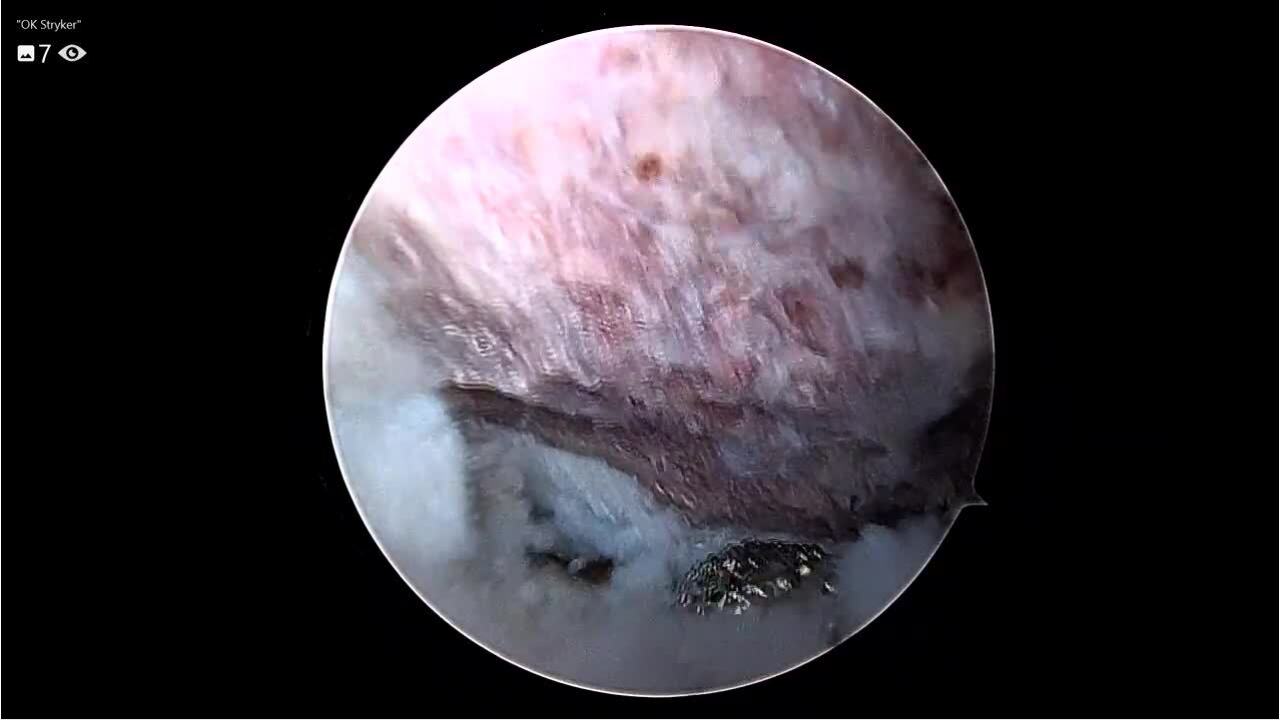 type 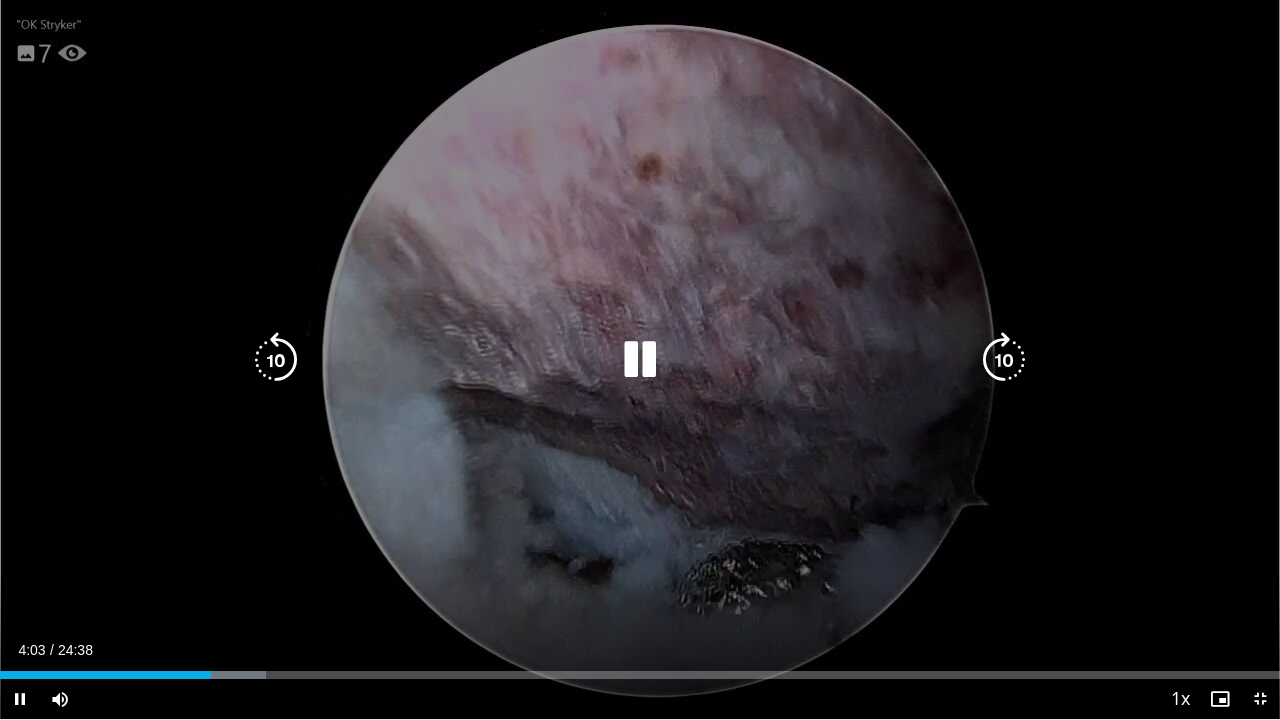 drag, startPoint x: 524, startPoint y: 719, endPoint x: 622, endPoint y: 520, distance: 221.822 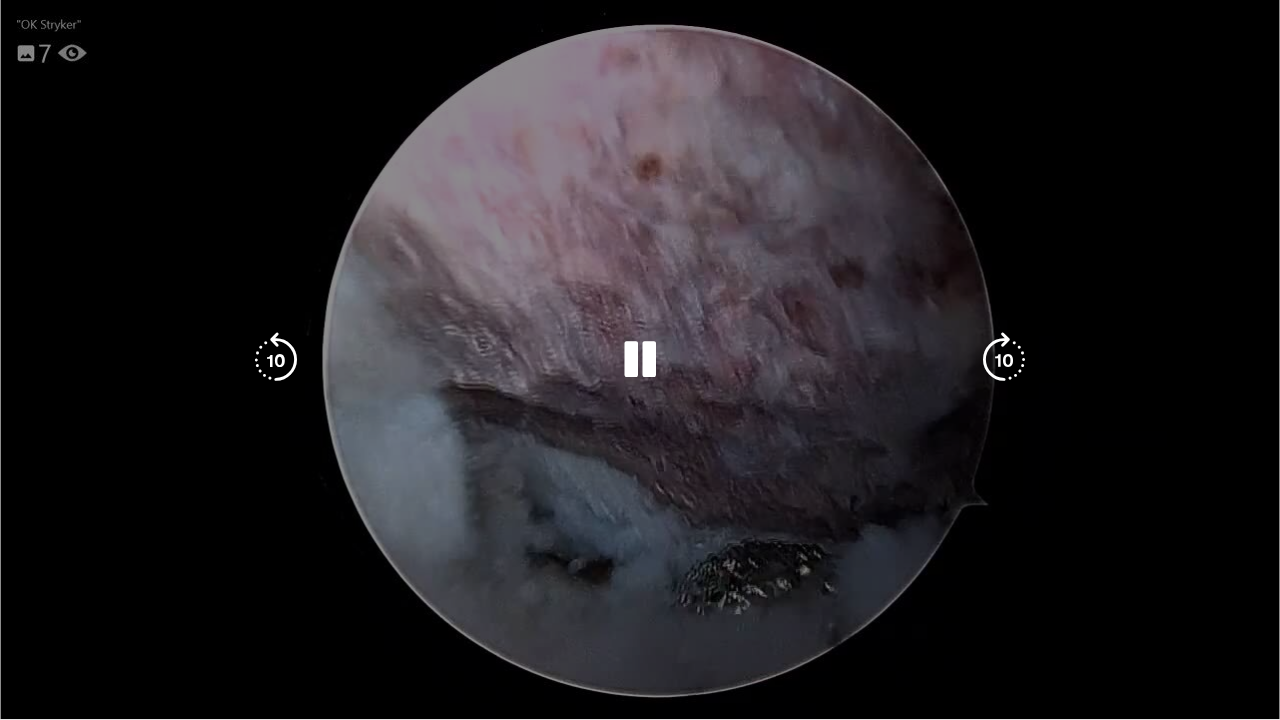 drag, startPoint x: 622, startPoint y: 520, endPoint x: 531, endPoint y: 431, distance: 127.28708 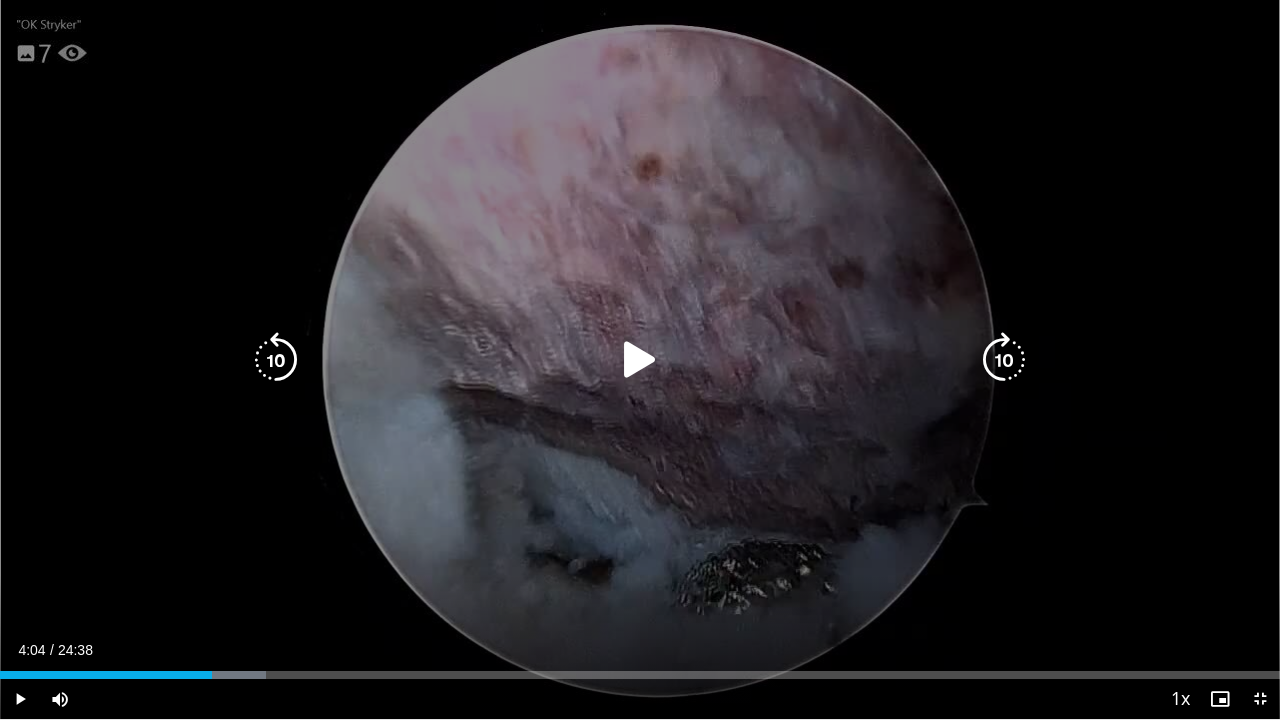 click on "20 seconds
Tap to unmute" at bounding box center (640, 359) 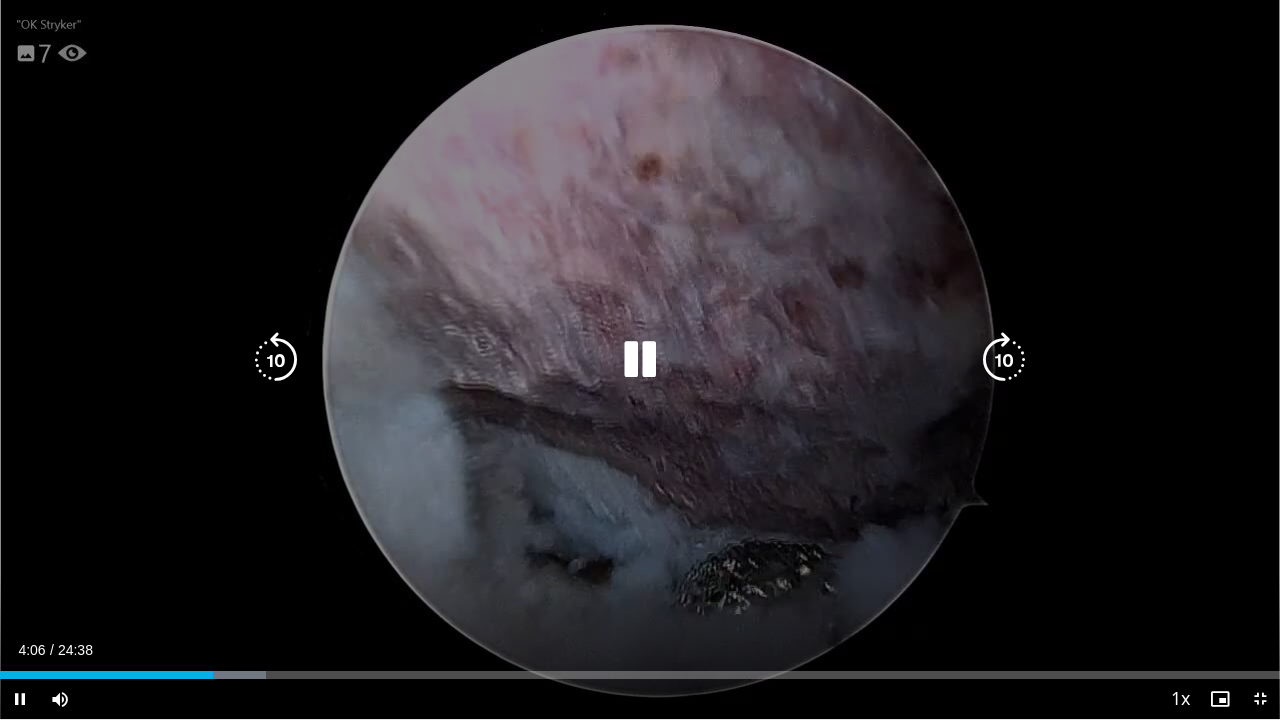 drag, startPoint x: 531, startPoint y: 431, endPoint x: 645, endPoint y: 340, distance: 145.86638 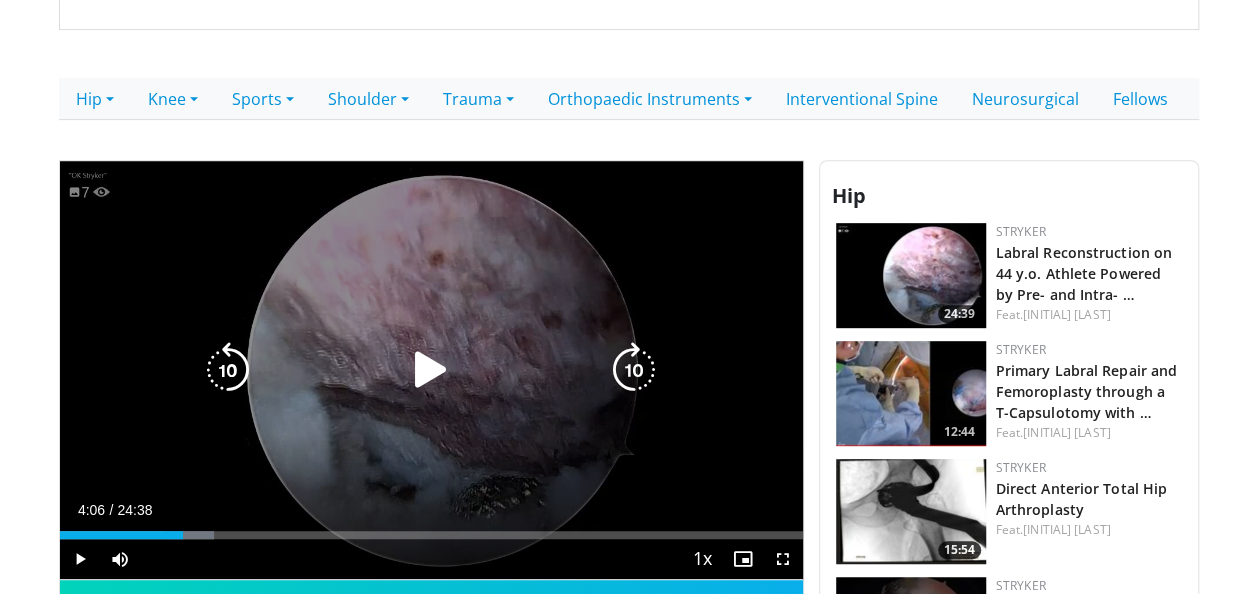 click at bounding box center (431, 370) 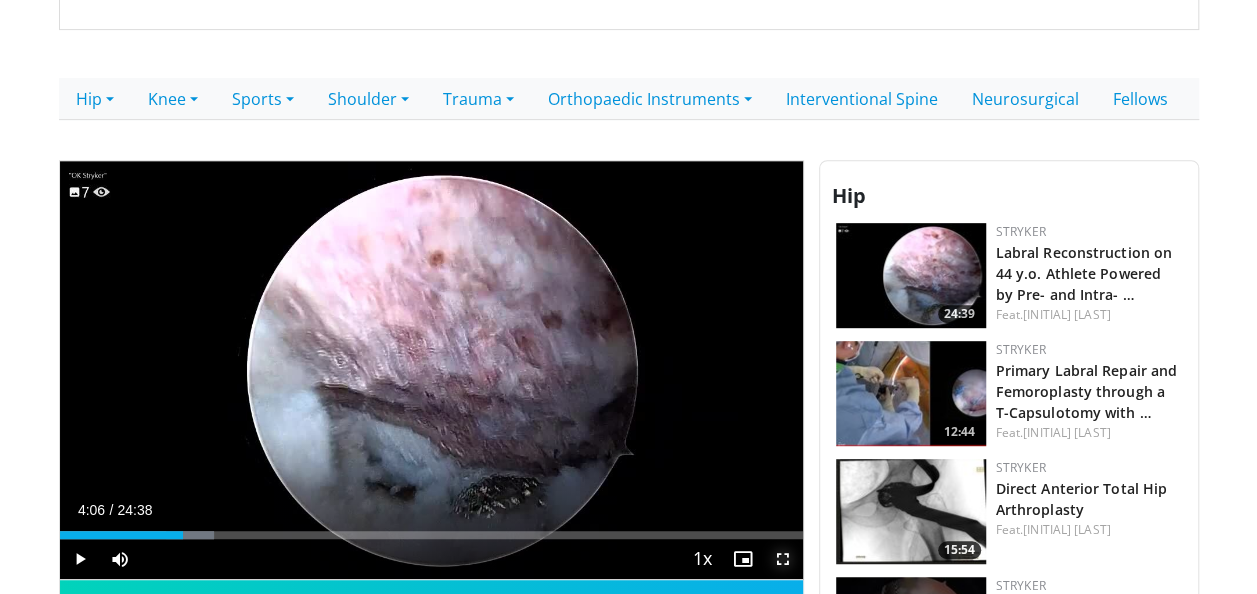 click at bounding box center (783, 559) 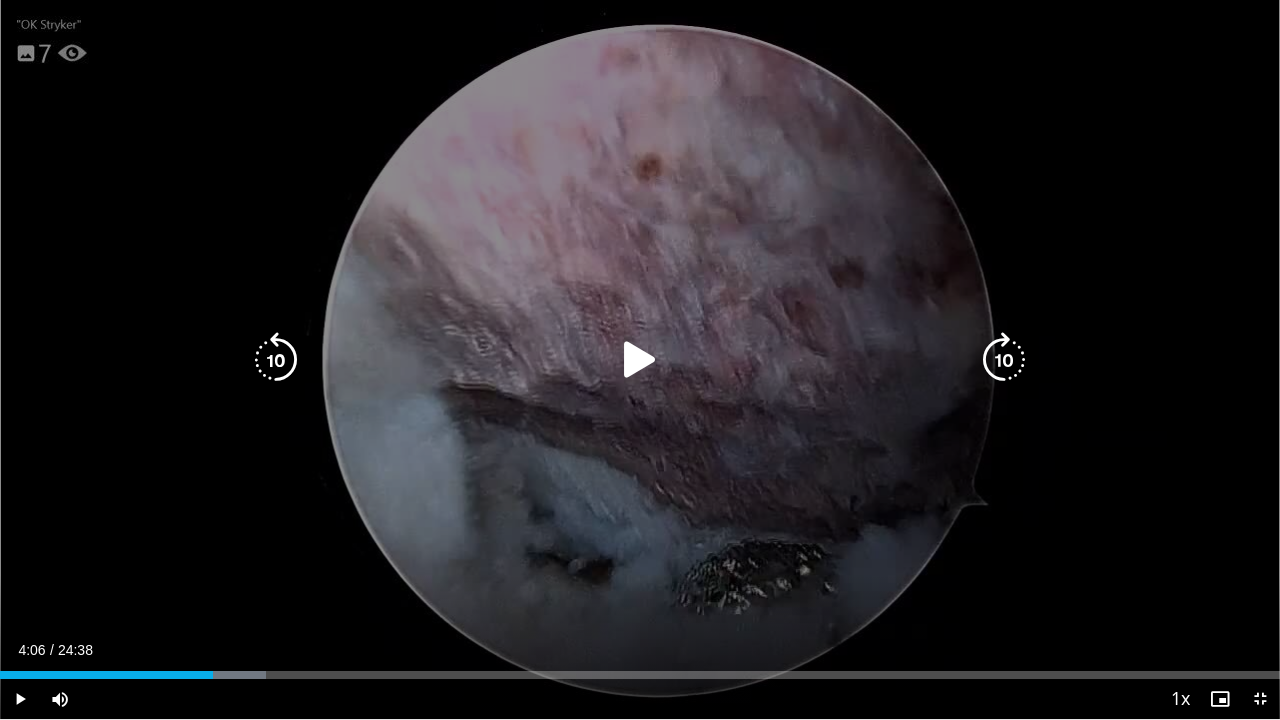drag, startPoint x: 774, startPoint y: 552, endPoint x: 778, endPoint y: 626, distance: 74.10803 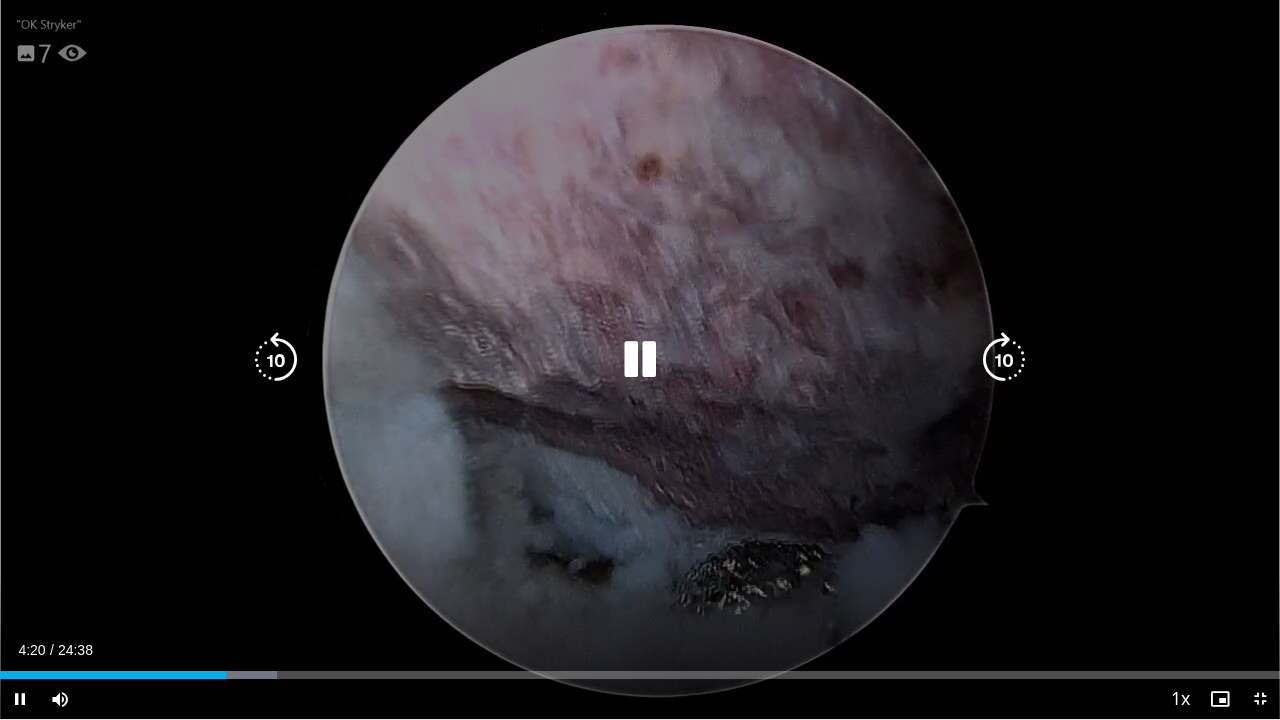click at bounding box center (276, 360) 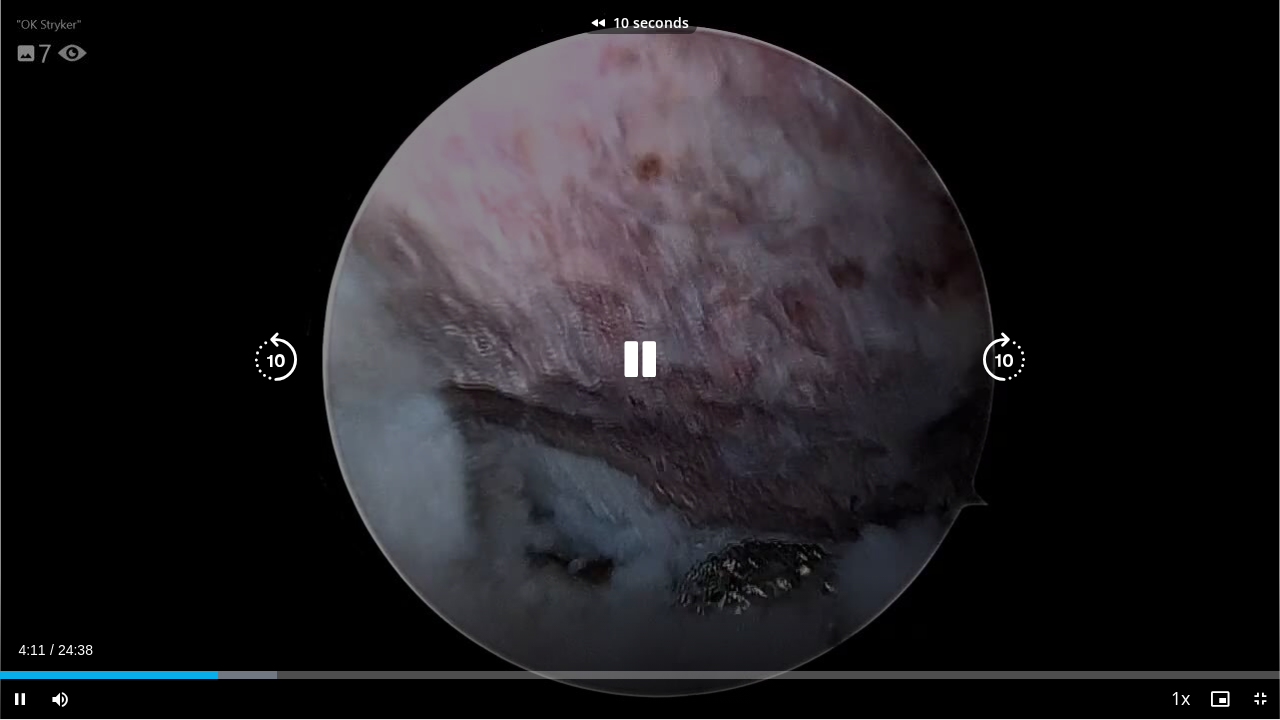 click at bounding box center [276, 360] 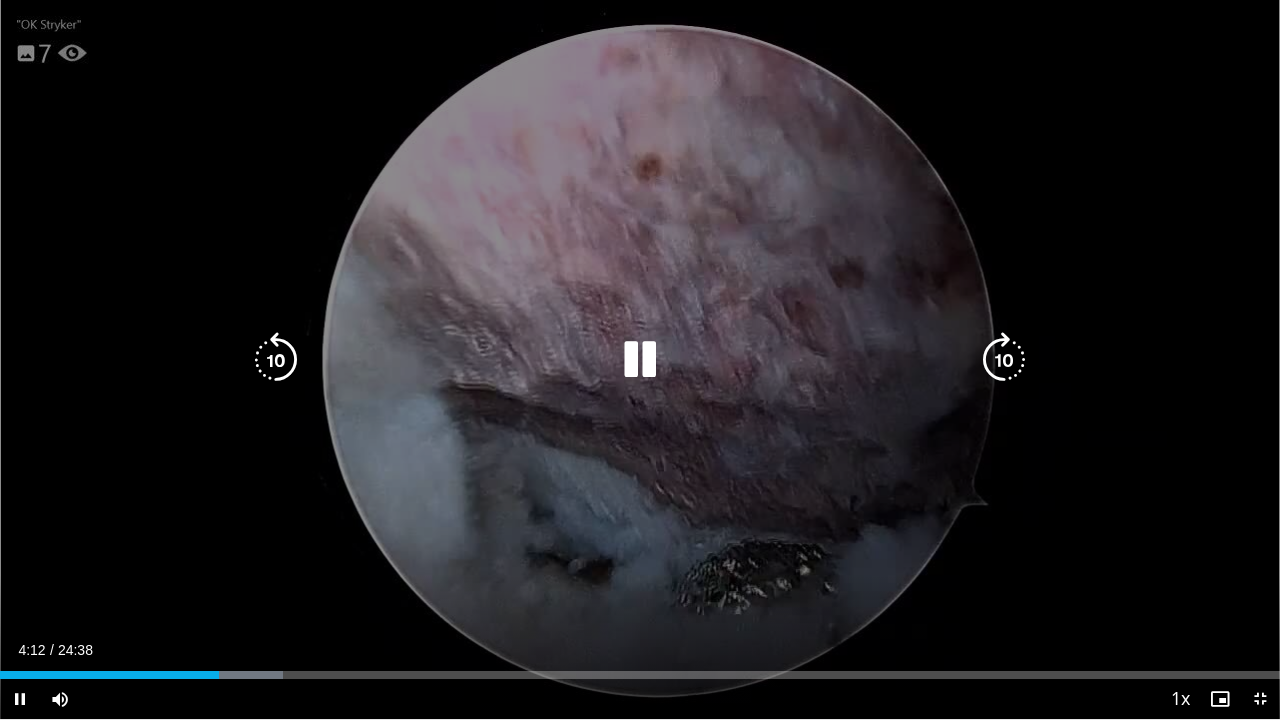 click at bounding box center [640, 360] 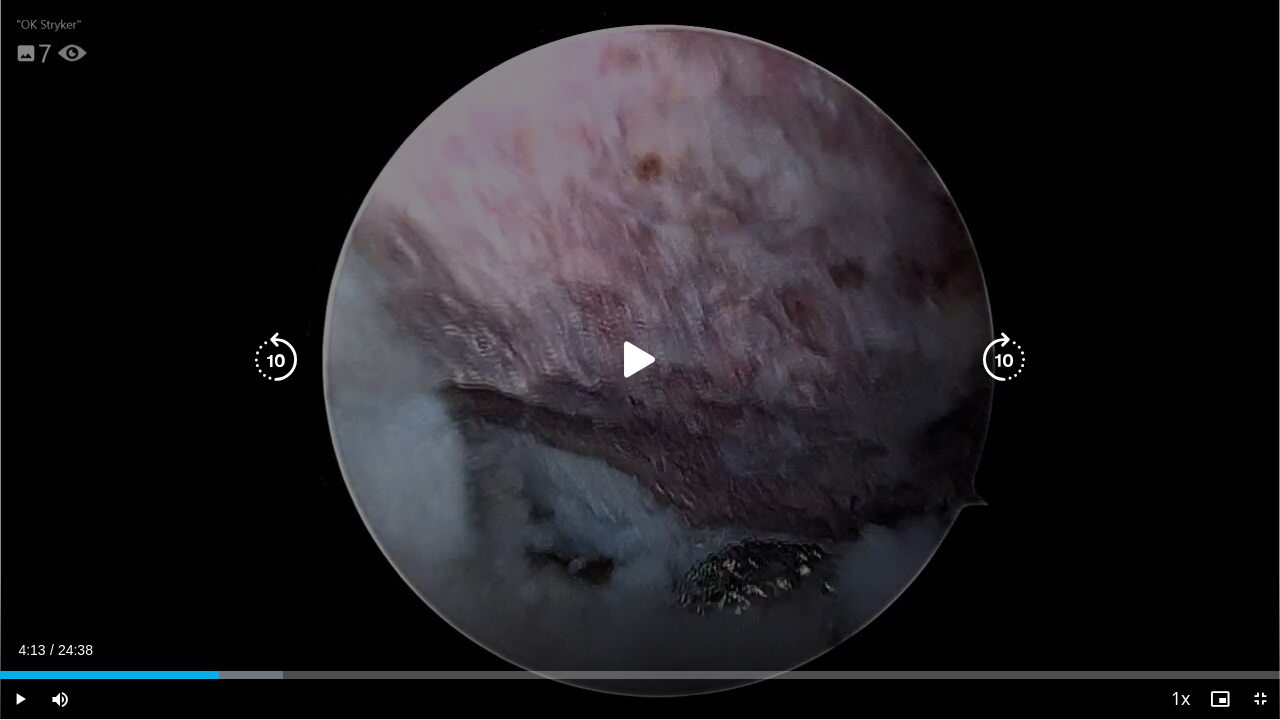 click at bounding box center (640, 360) 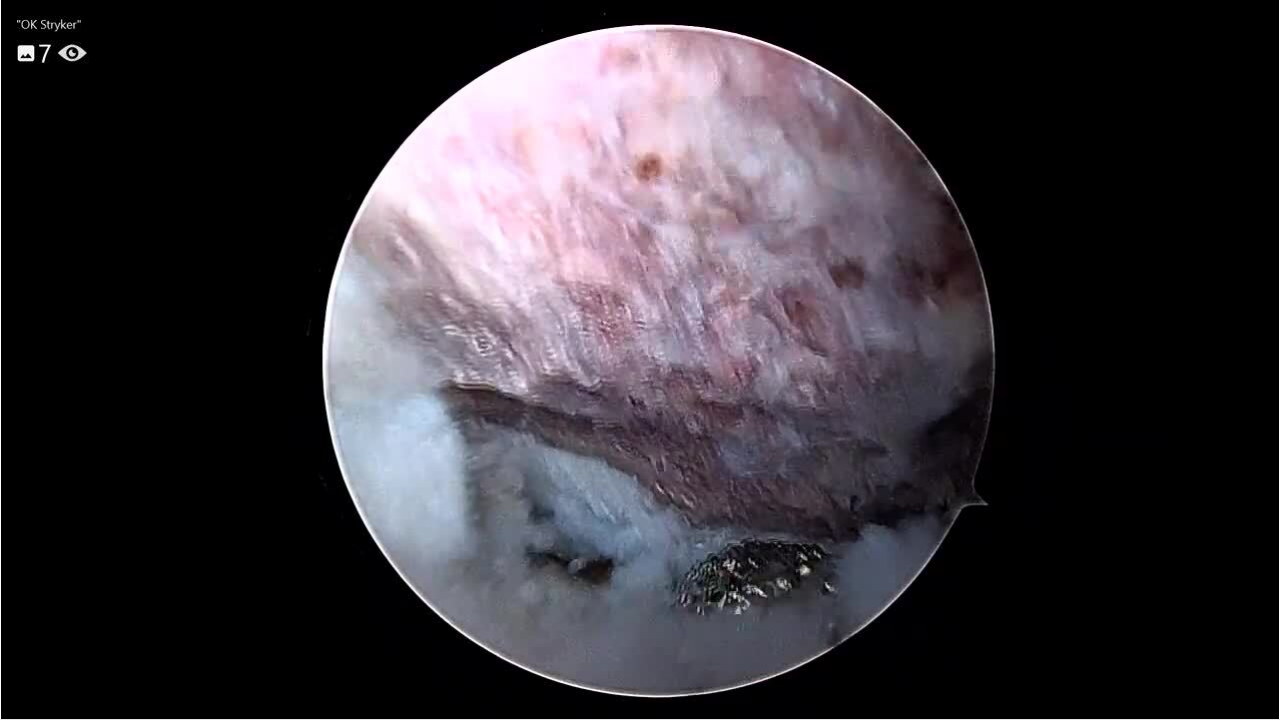 type 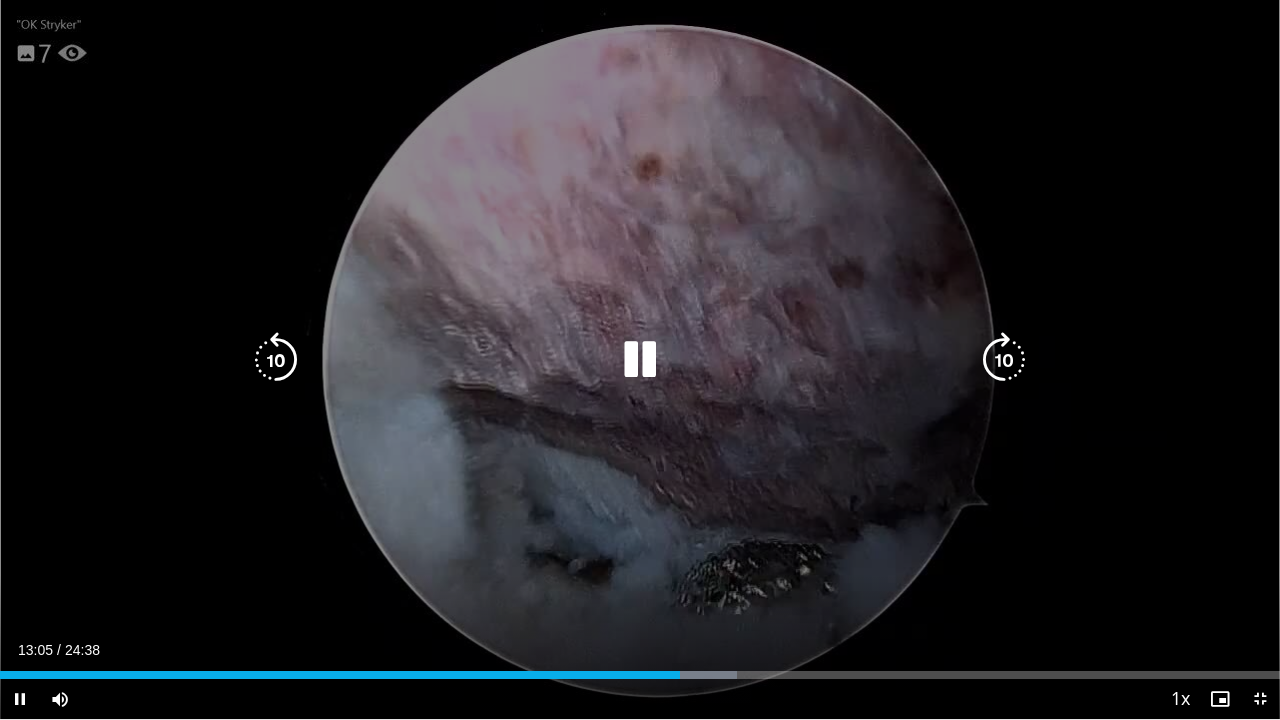 click on "10 seconds
Tap to unmute" at bounding box center (640, 359) 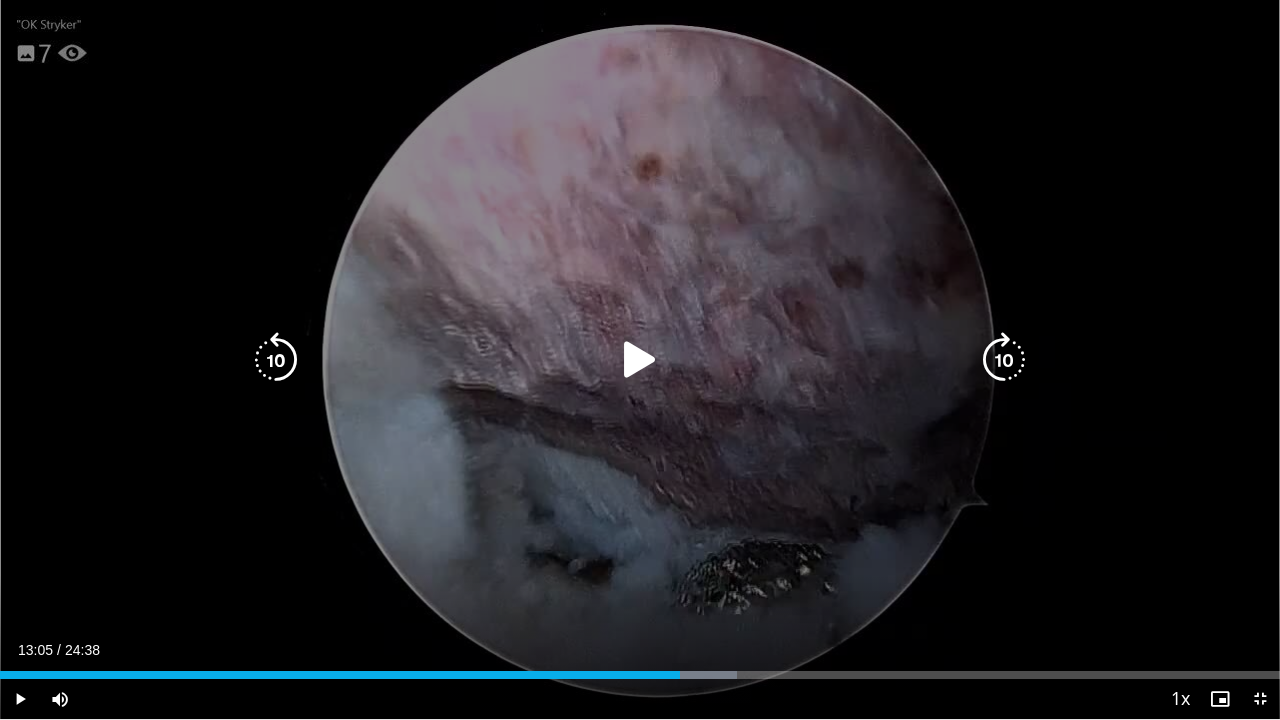 click on "10 seconds
Tap to unmute" at bounding box center (640, 359) 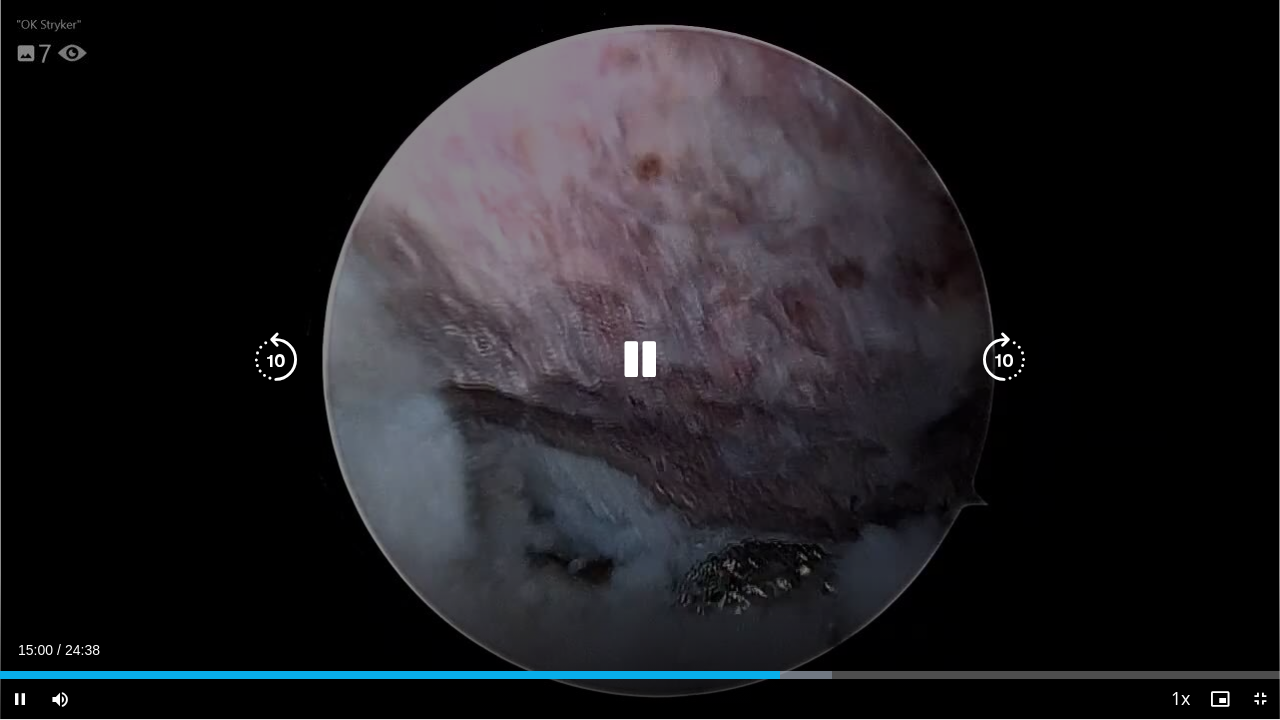 click at bounding box center (1004, 360) 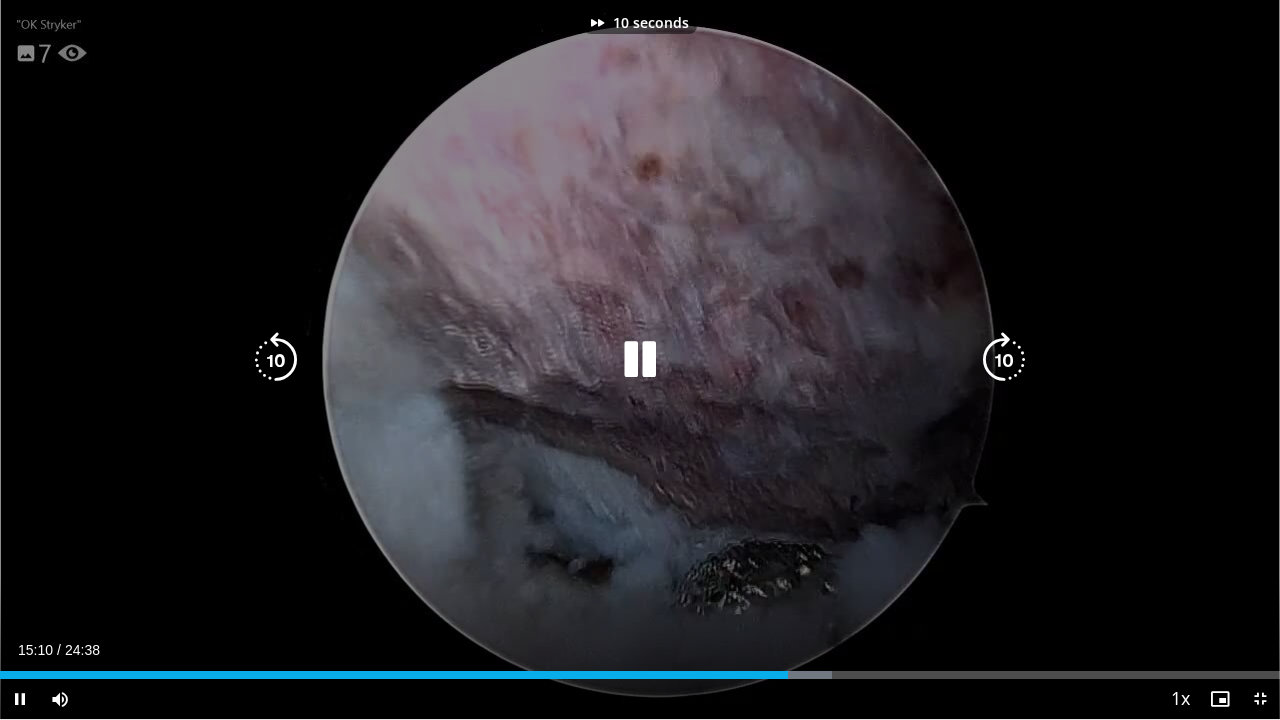 click at bounding box center (1004, 360) 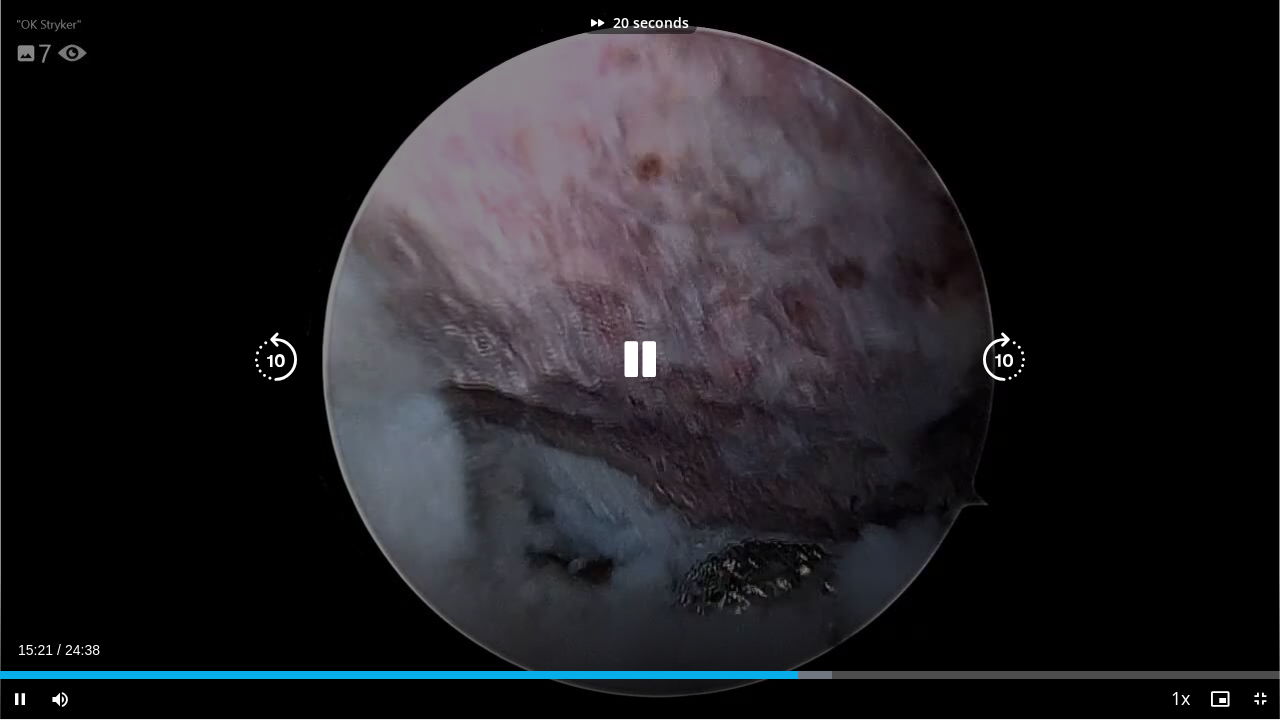 click at bounding box center (1004, 360) 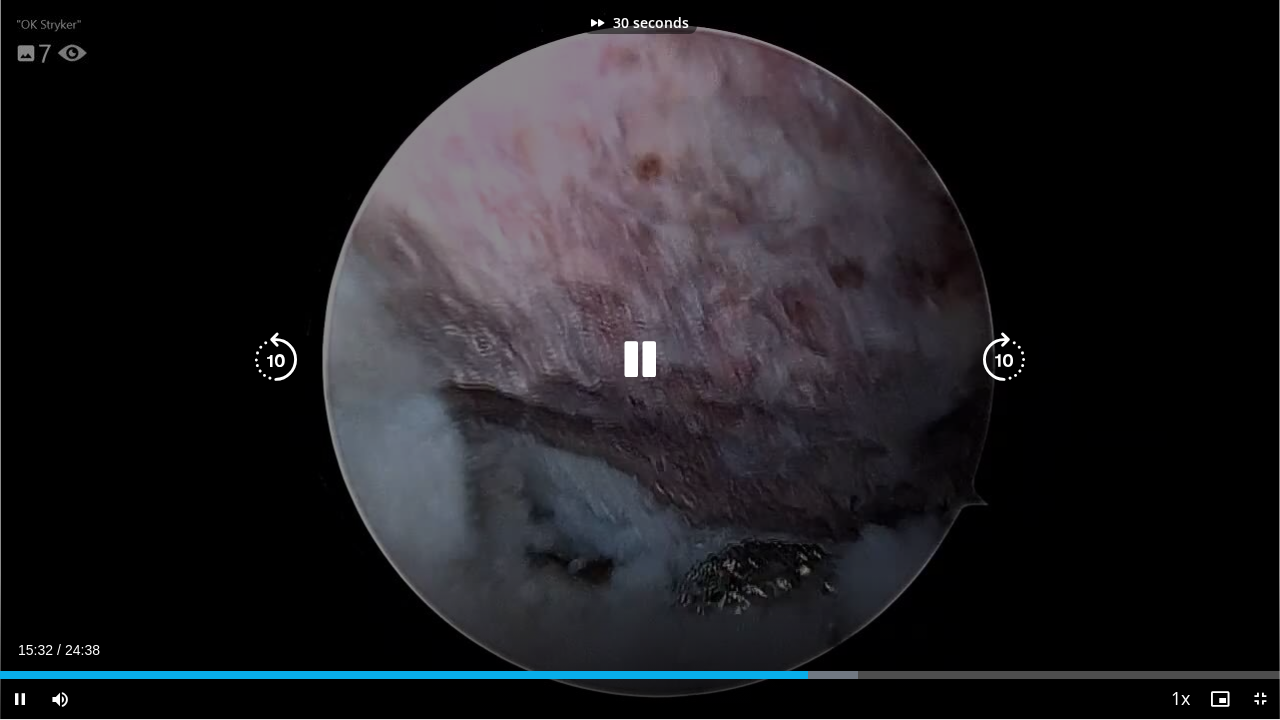 click at bounding box center [1004, 360] 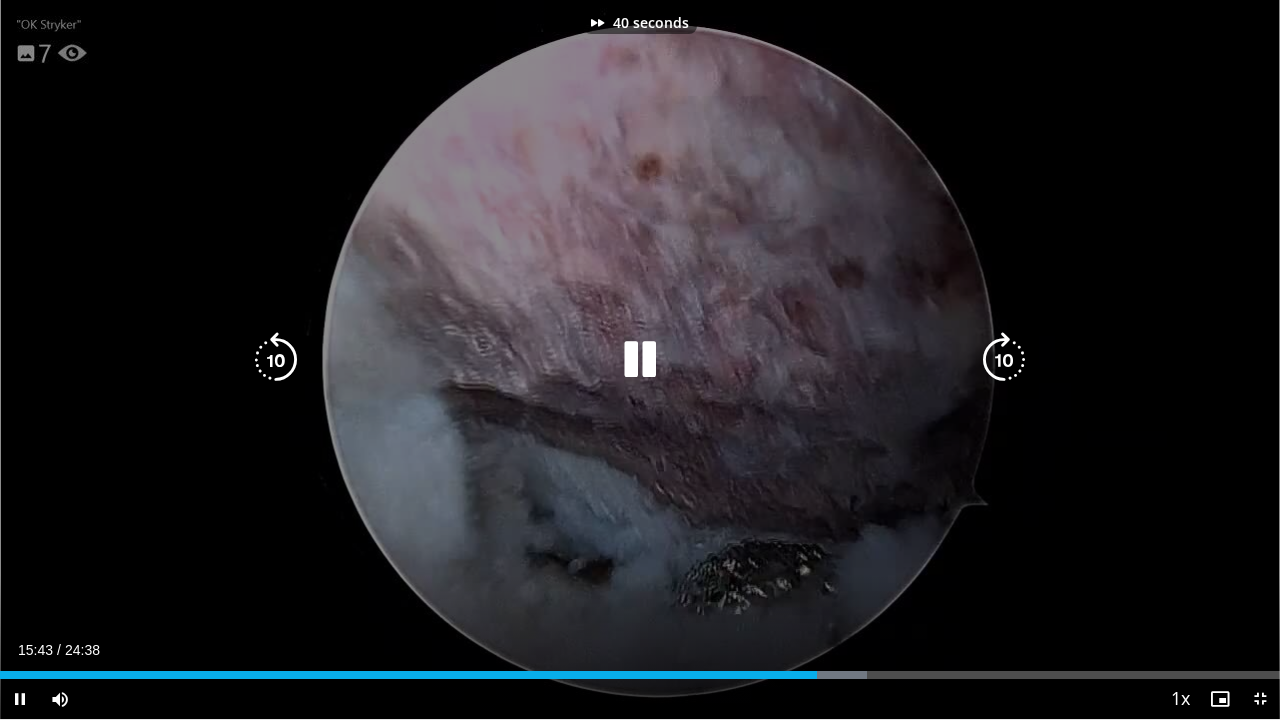 click at bounding box center [1004, 360] 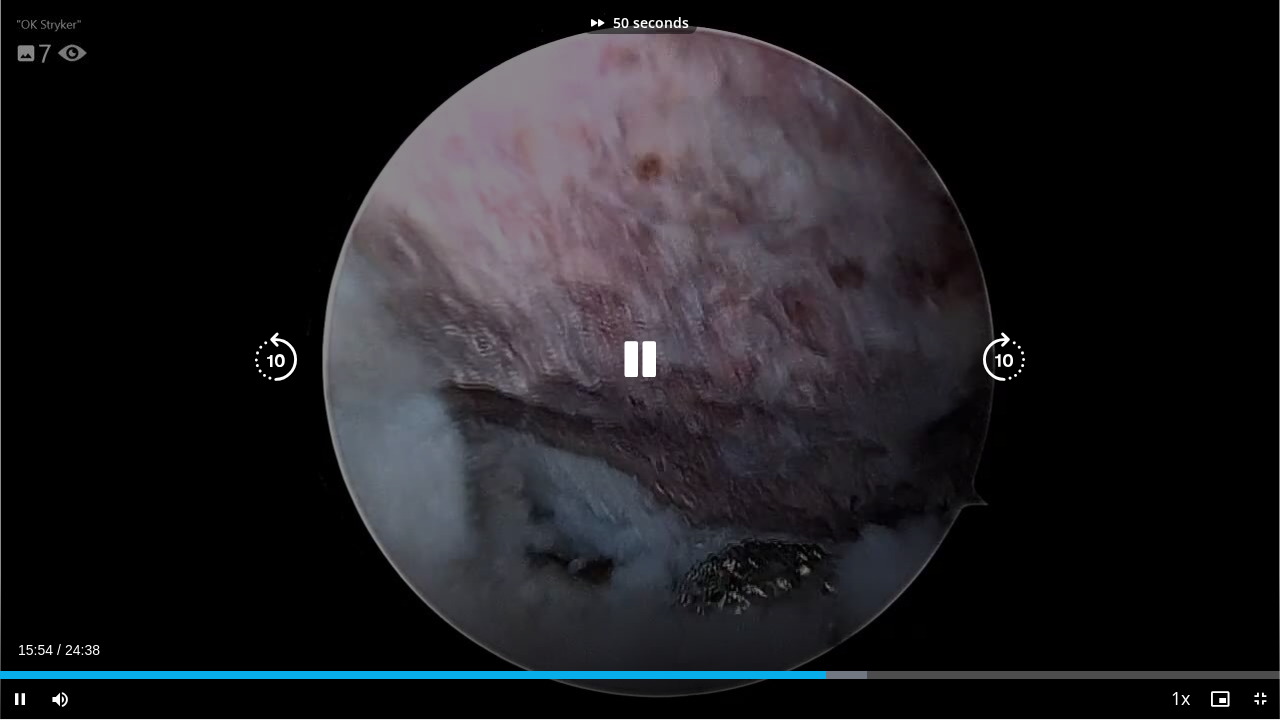 click at bounding box center [1004, 360] 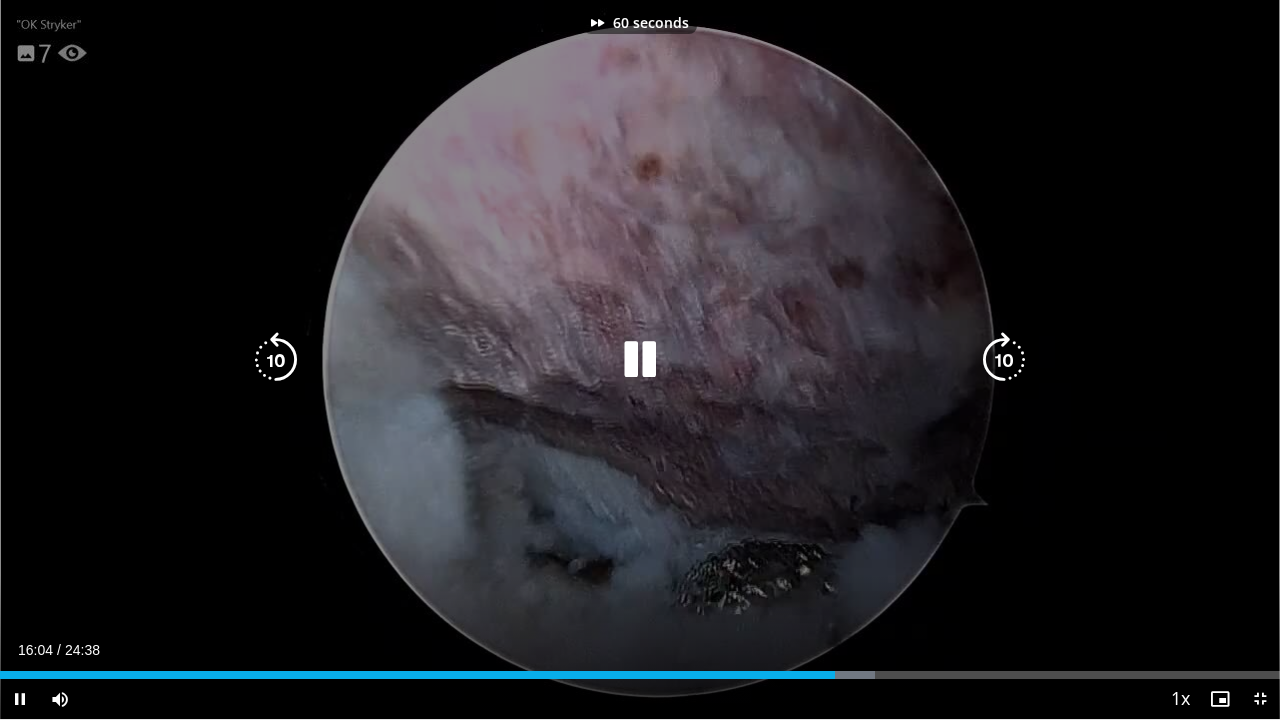 click at bounding box center [1004, 360] 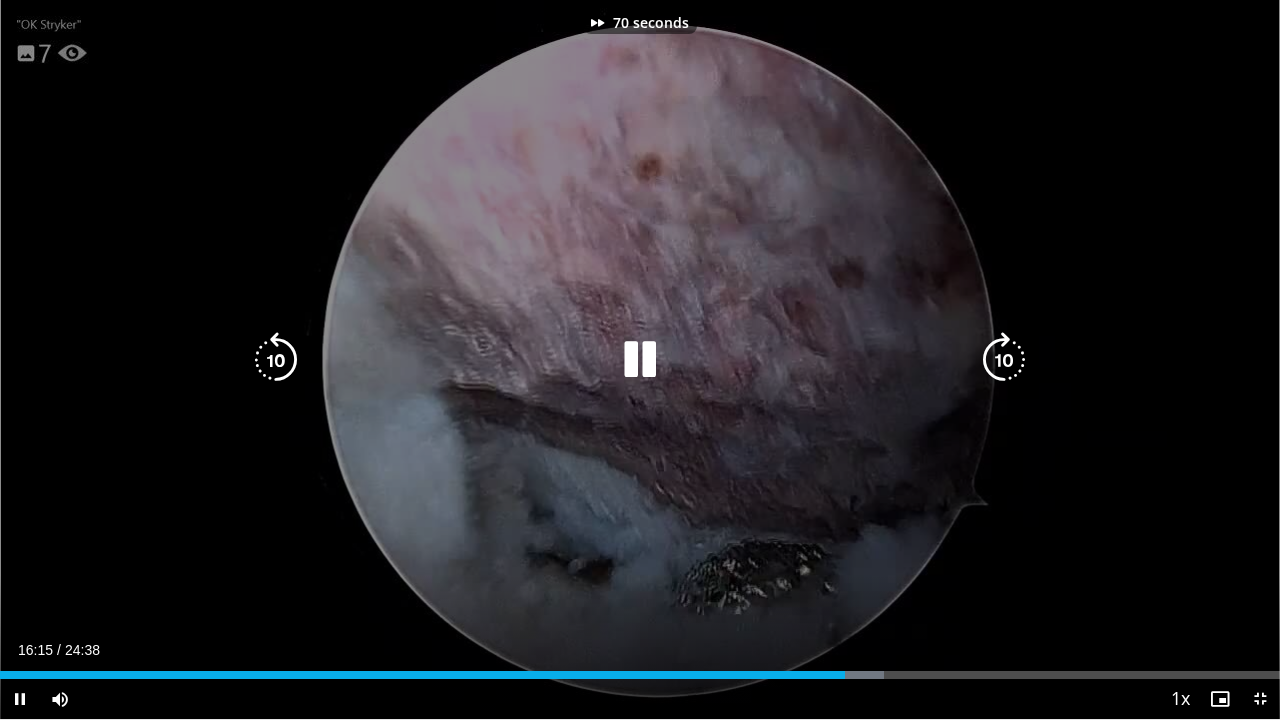 click at bounding box center (1004, 360) 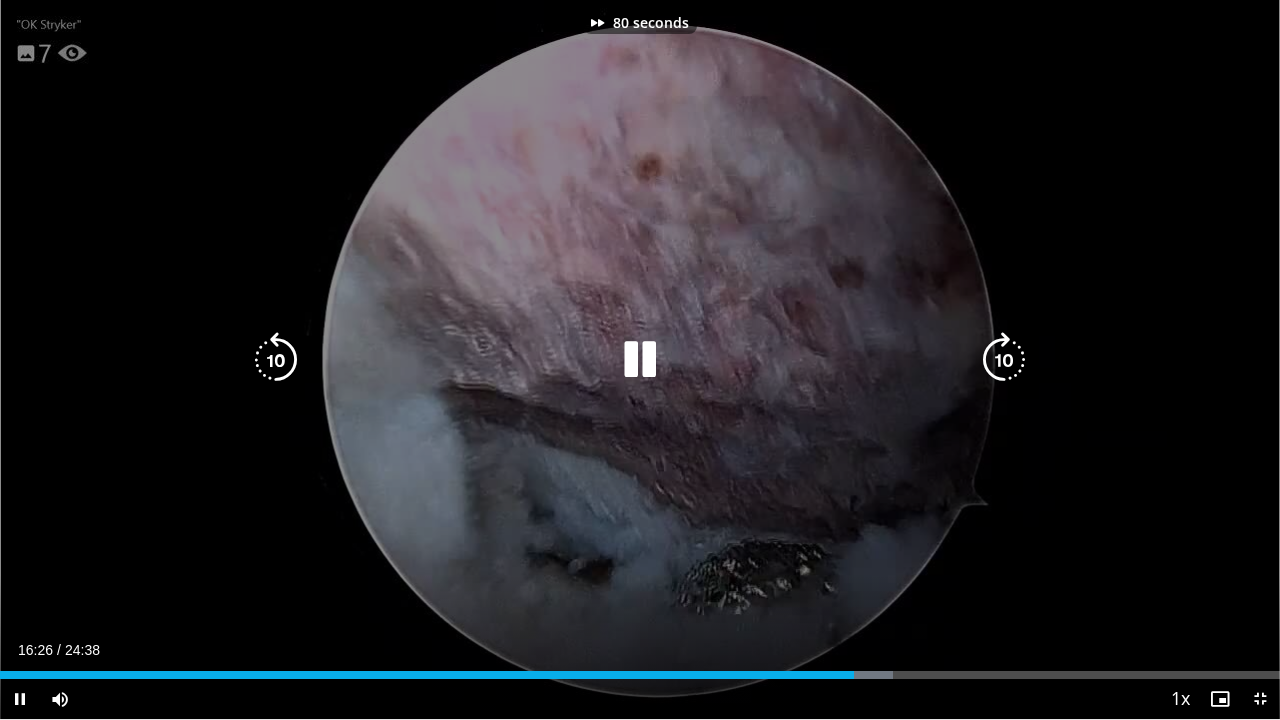 click at bounding box center [1004, 360] 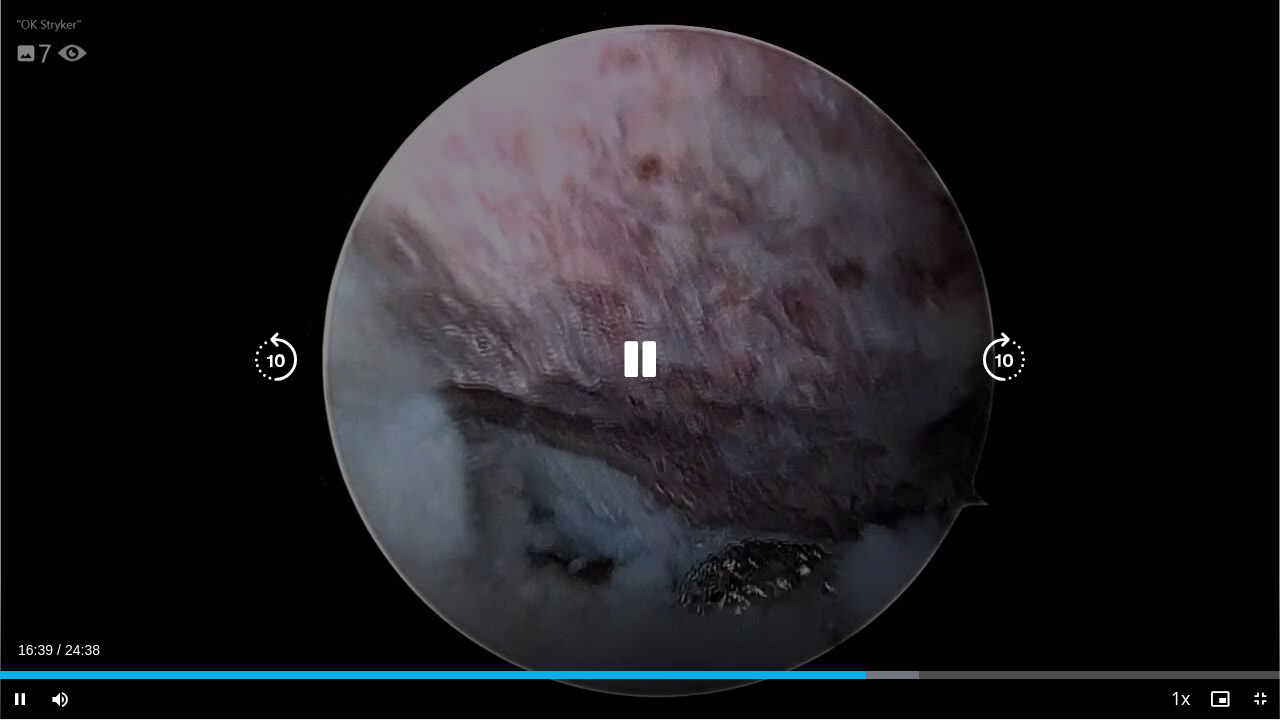 type 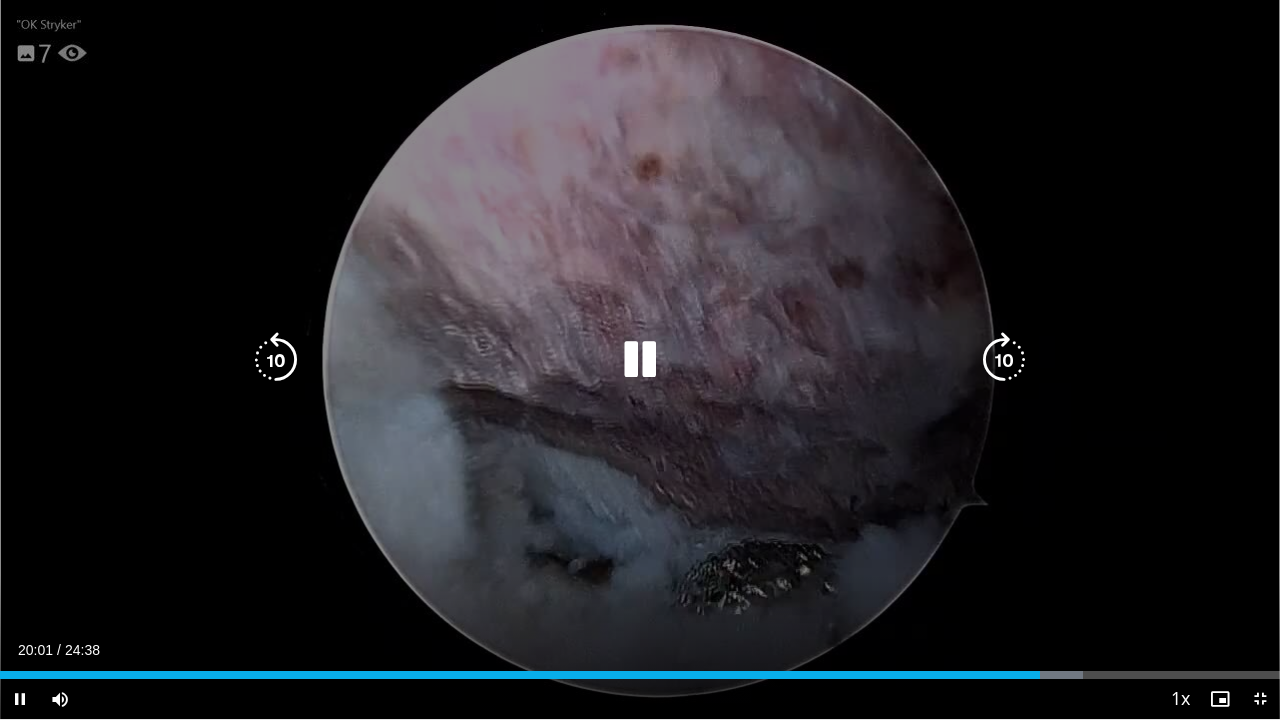click at bounding box center (276, 360) 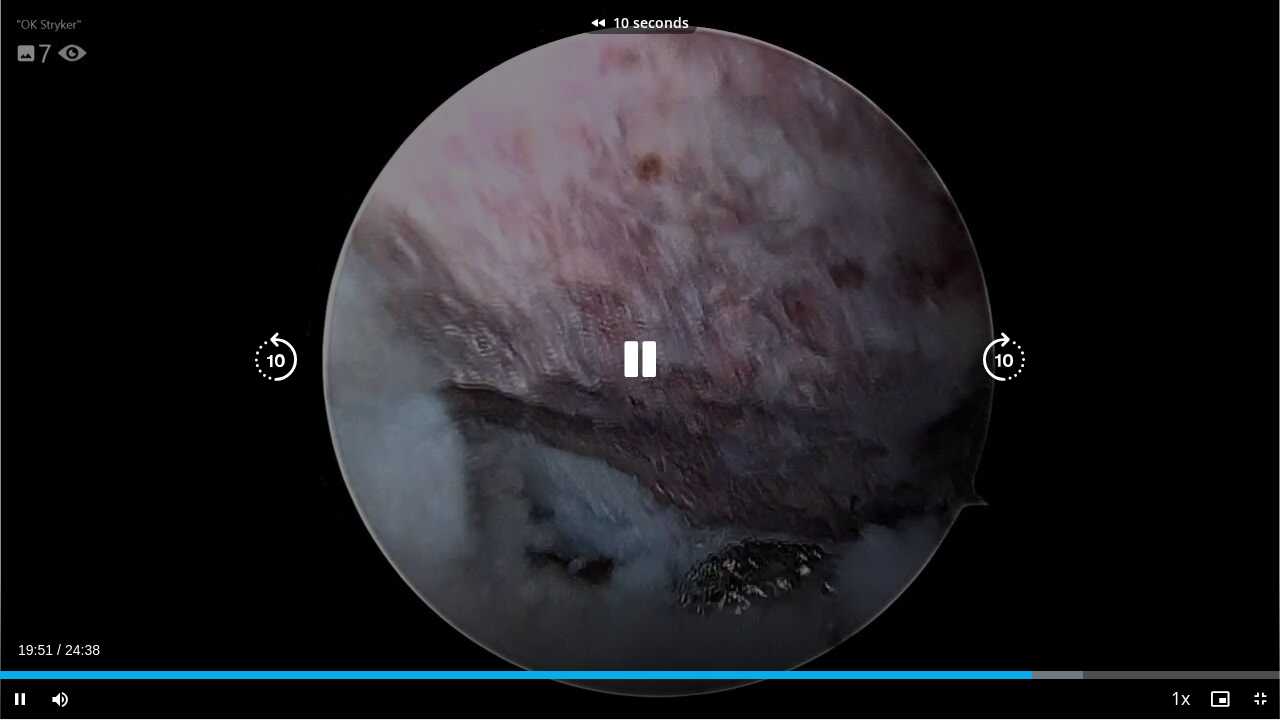 click at bounding box center [276, 360] 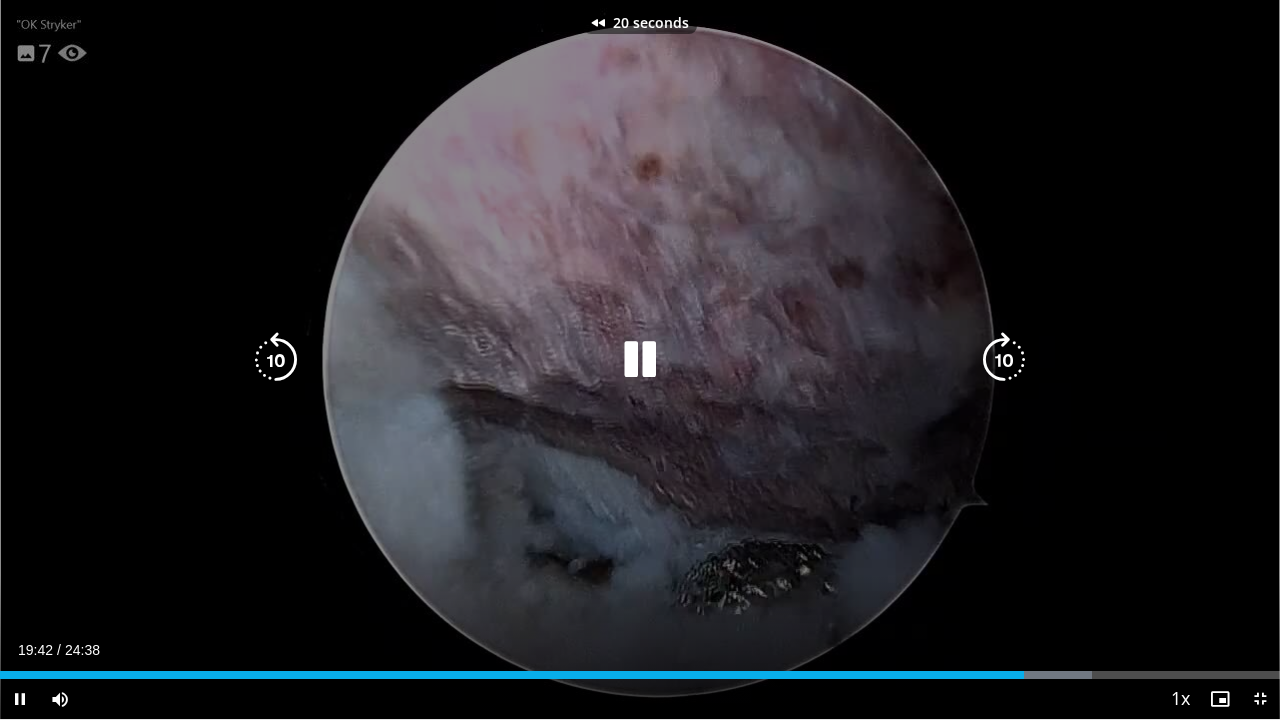 drag, startPoint x: 271, startPoint y: 349, endPoint x: 284, endPoint y: 389, distance: 42.059483 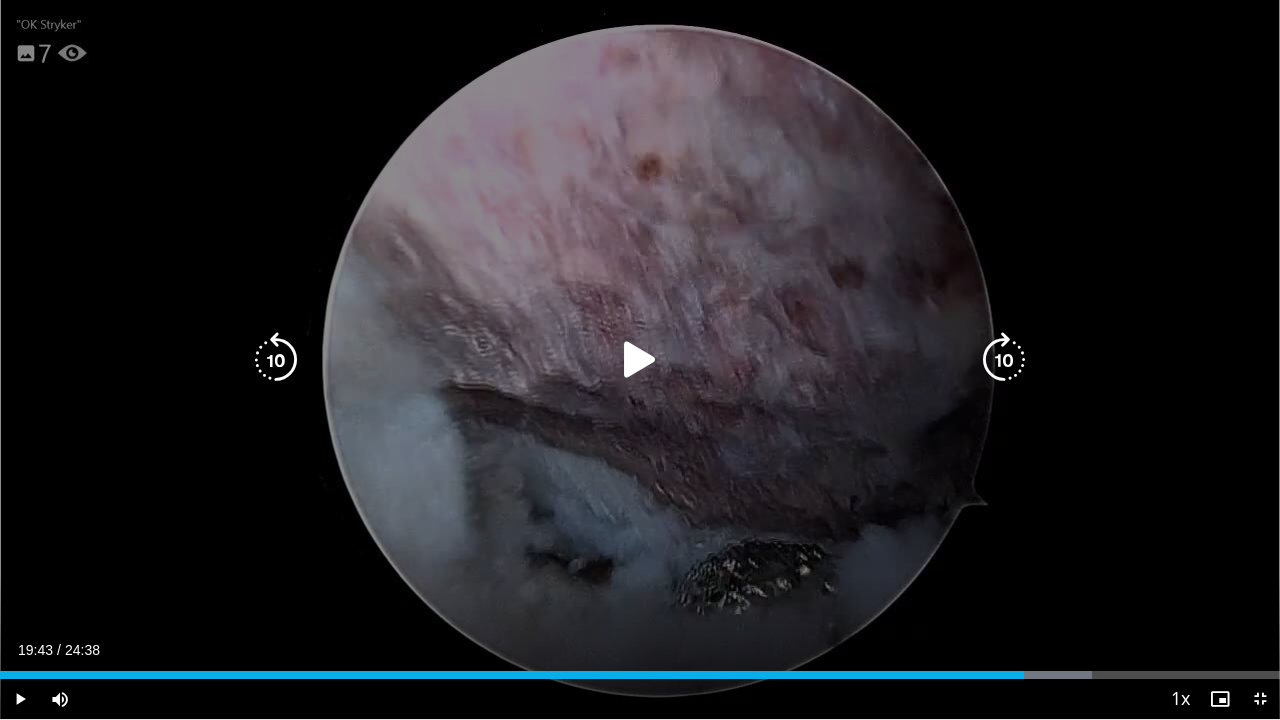 click at bounding box center (276, 360) 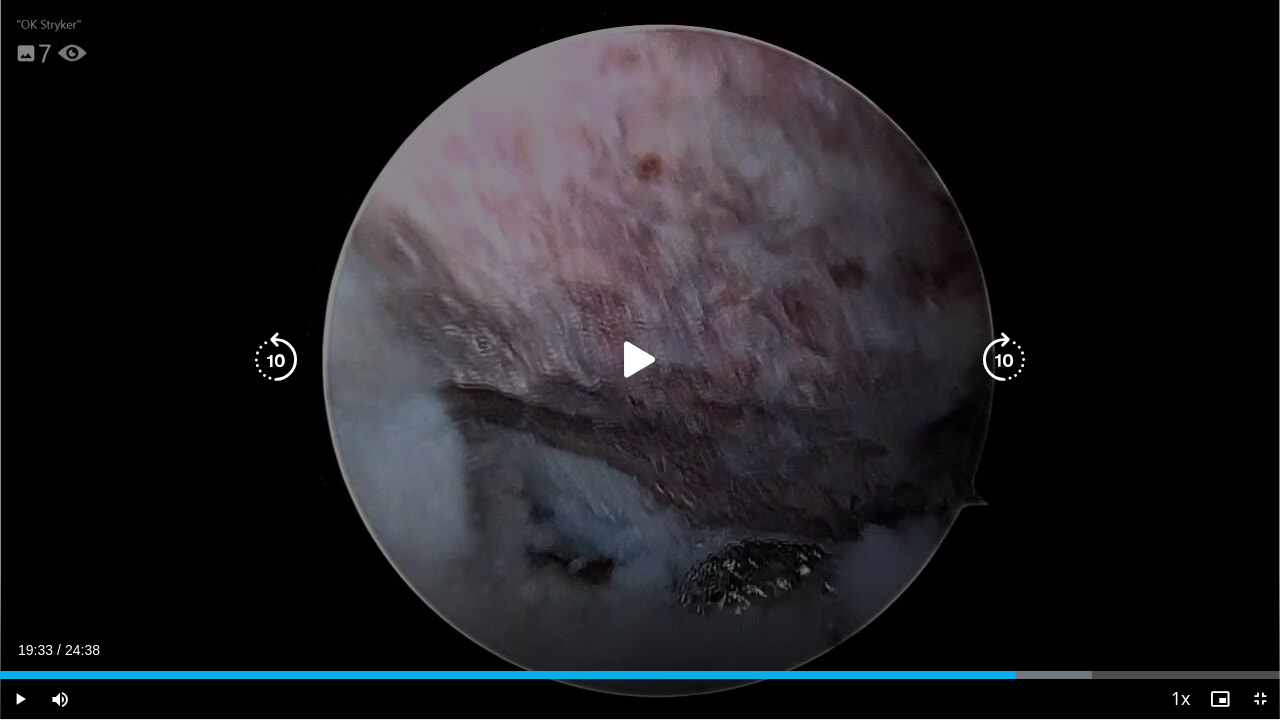click at bounding box center [640, 360] 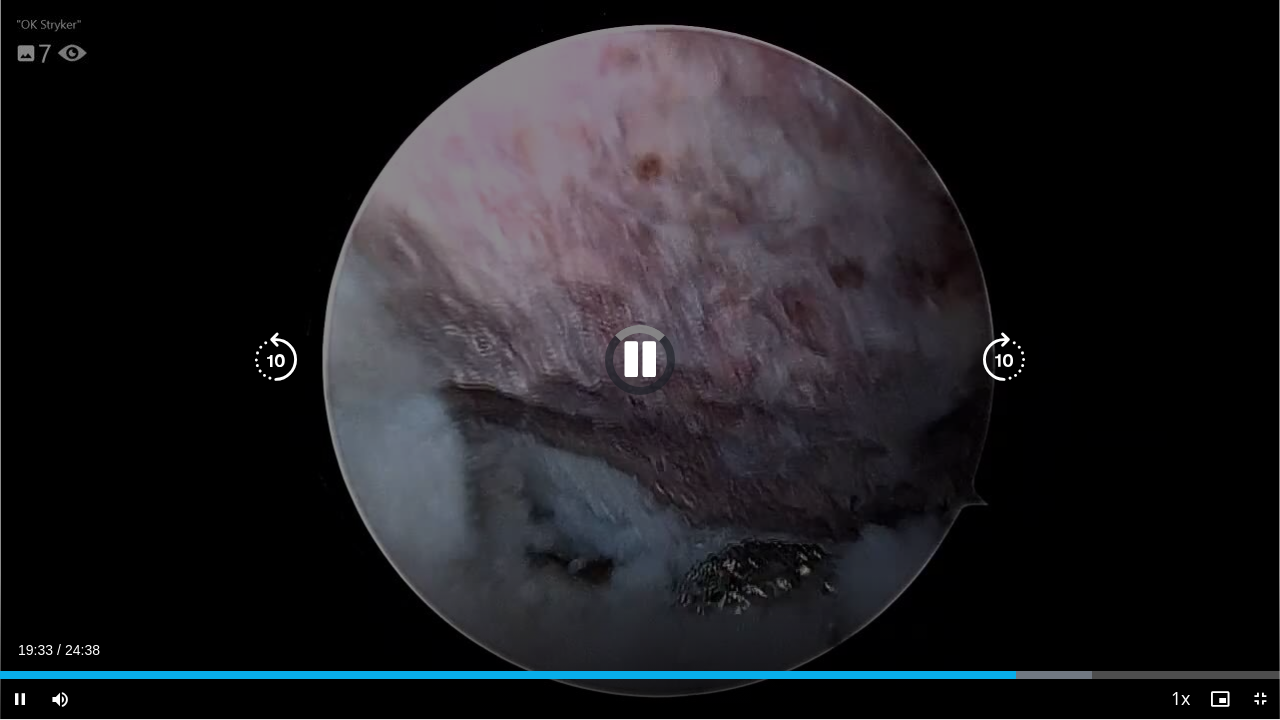 click at bounding box center (640, 360) 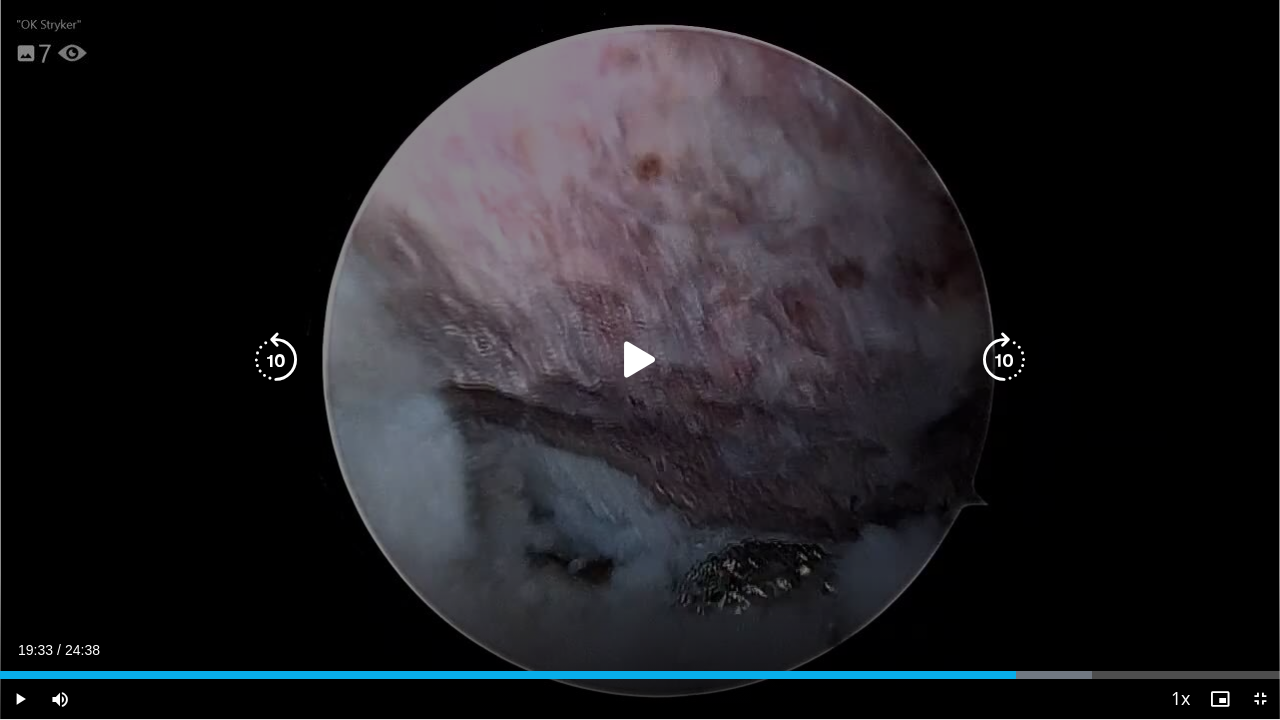 click at bounding box center [640, 360] 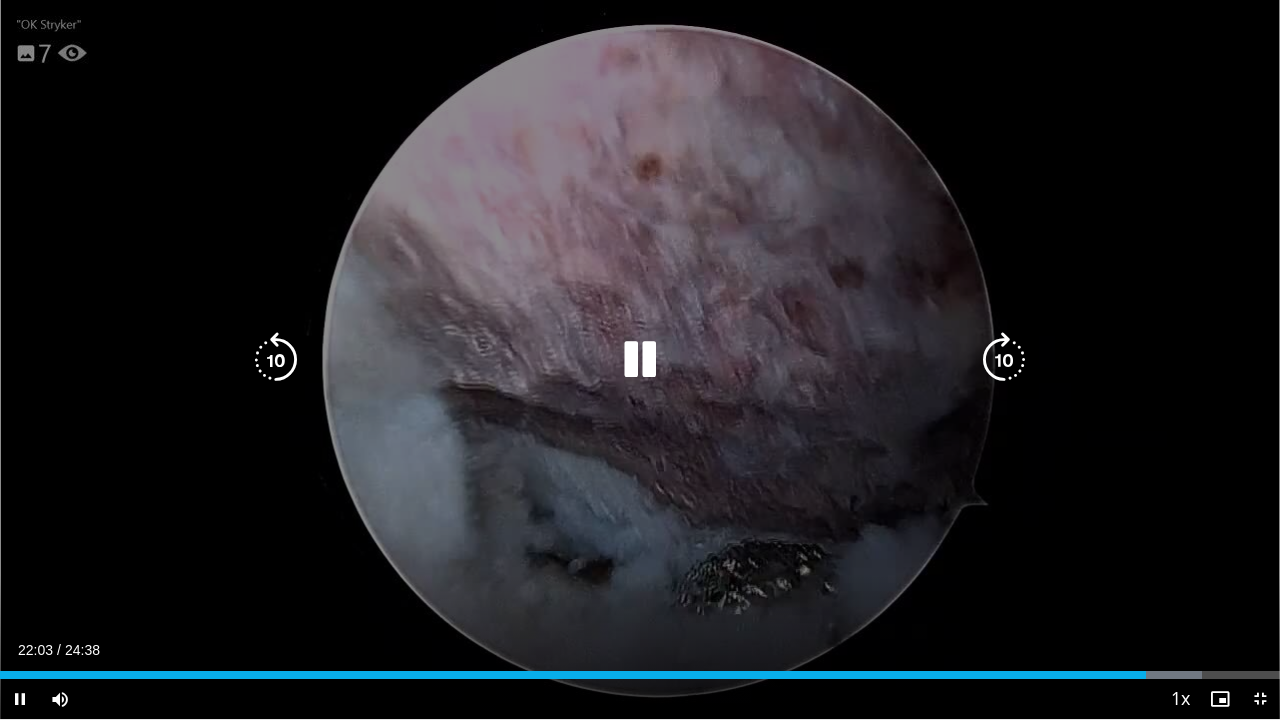 click at bounding box center (640, 360) 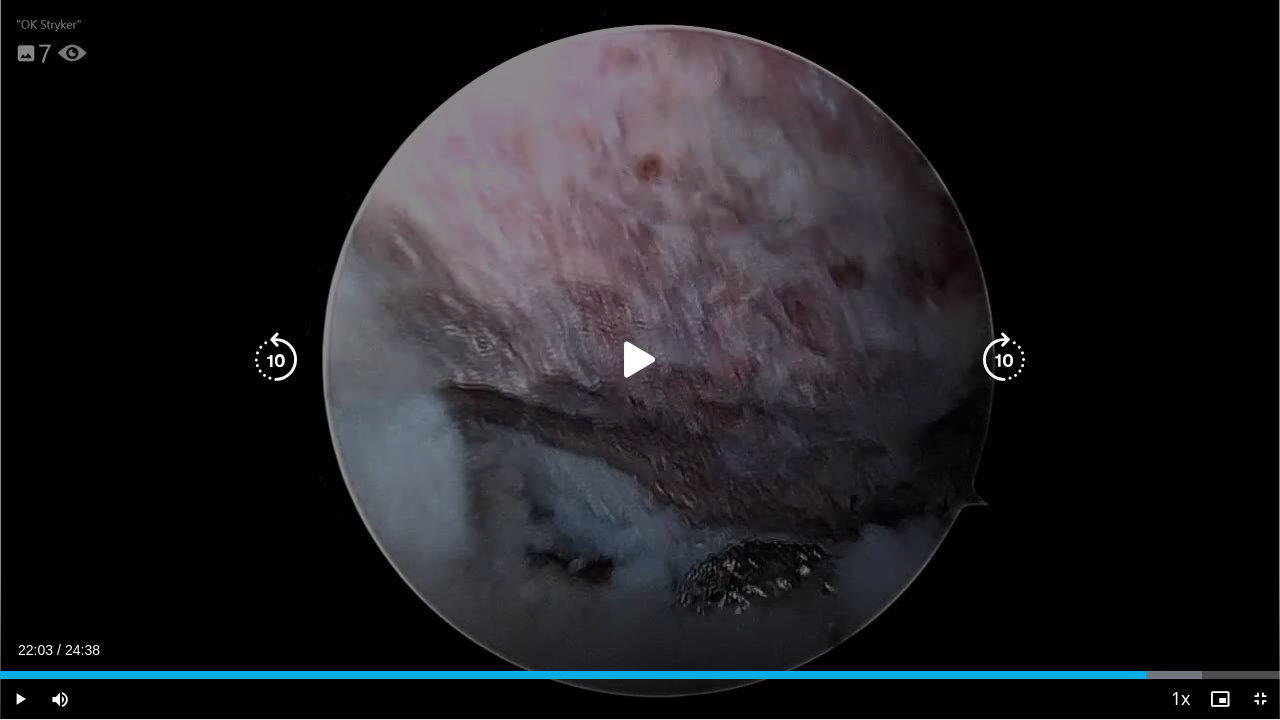 click at bounding box center [640, 360] 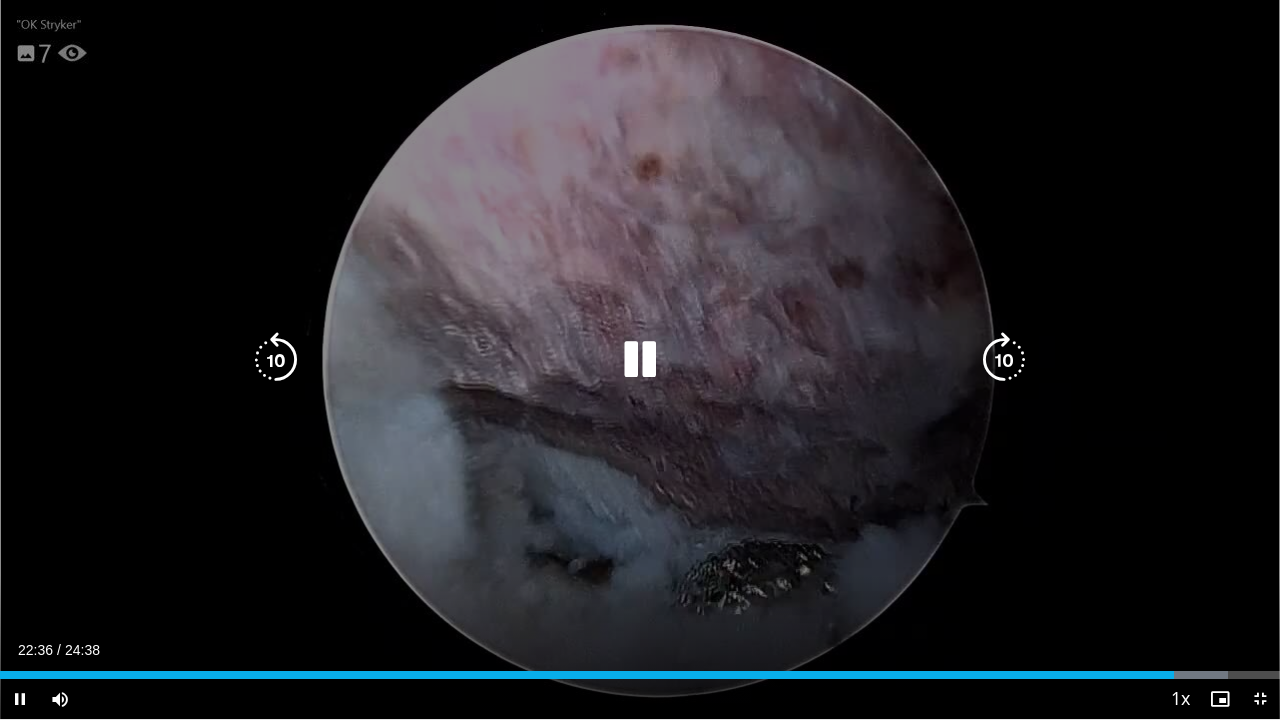 click at bounding box center [640, 360] 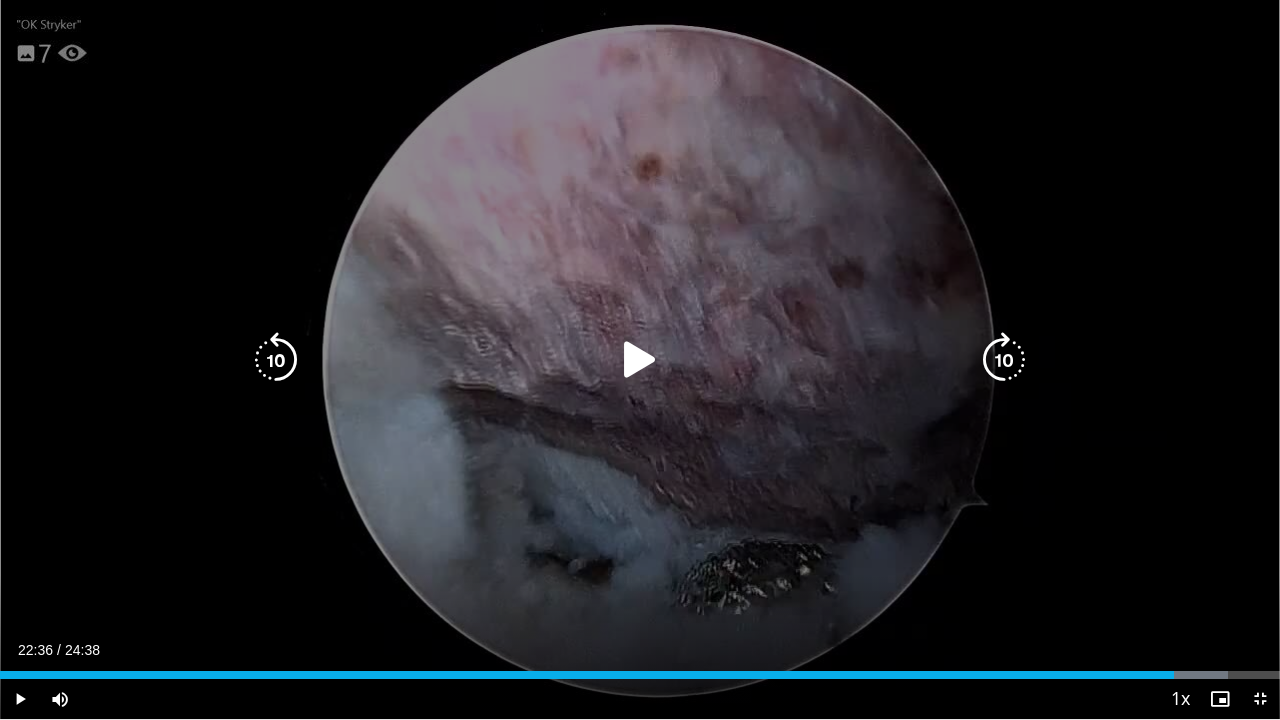 click at bounding box center (640, 360) 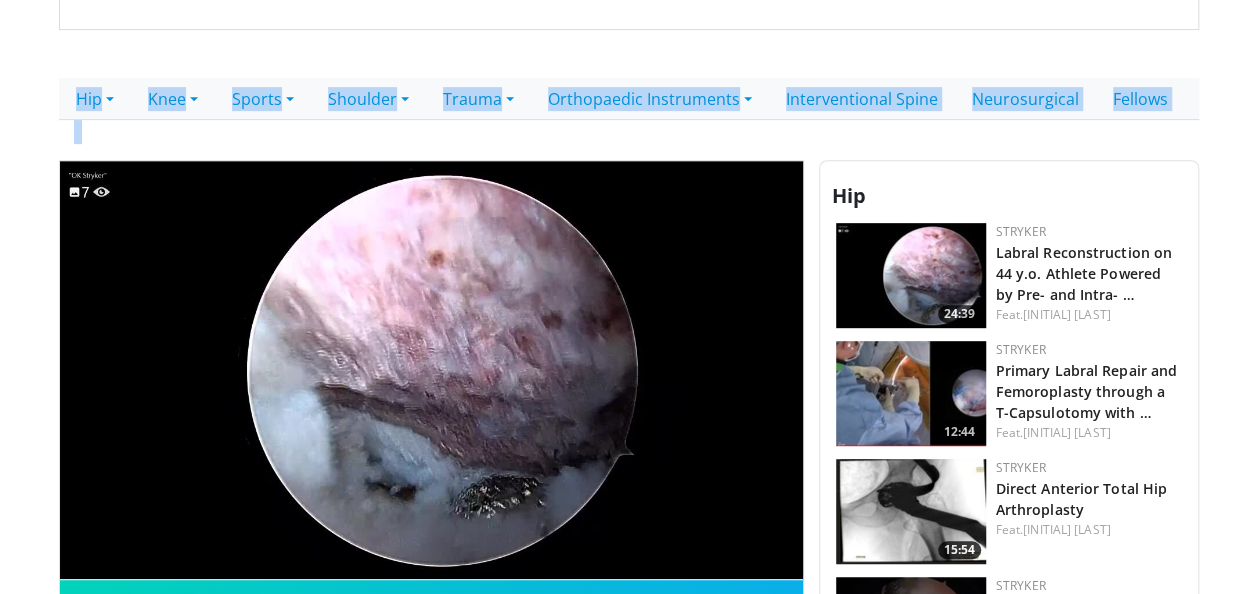 scroll, scrollTop: 275, scrollLeft: 0, axis: vertical 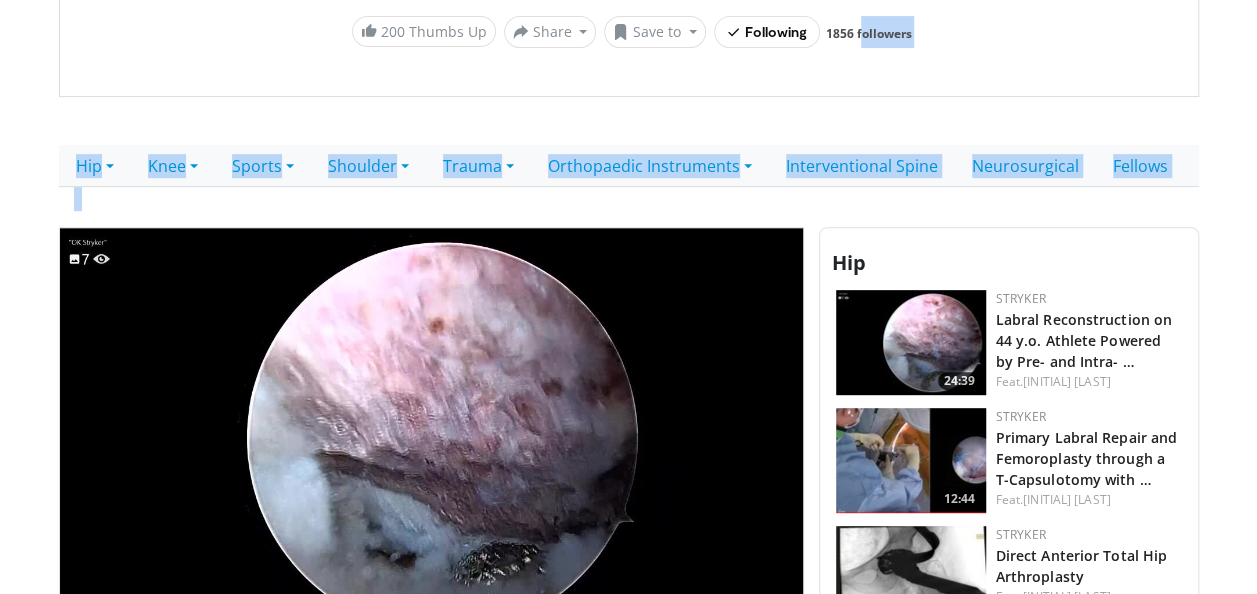 drag, startPoint x: 464, startPoint y: 352, endPoint x: 866, endPoint y: -18, distance: 546.3552 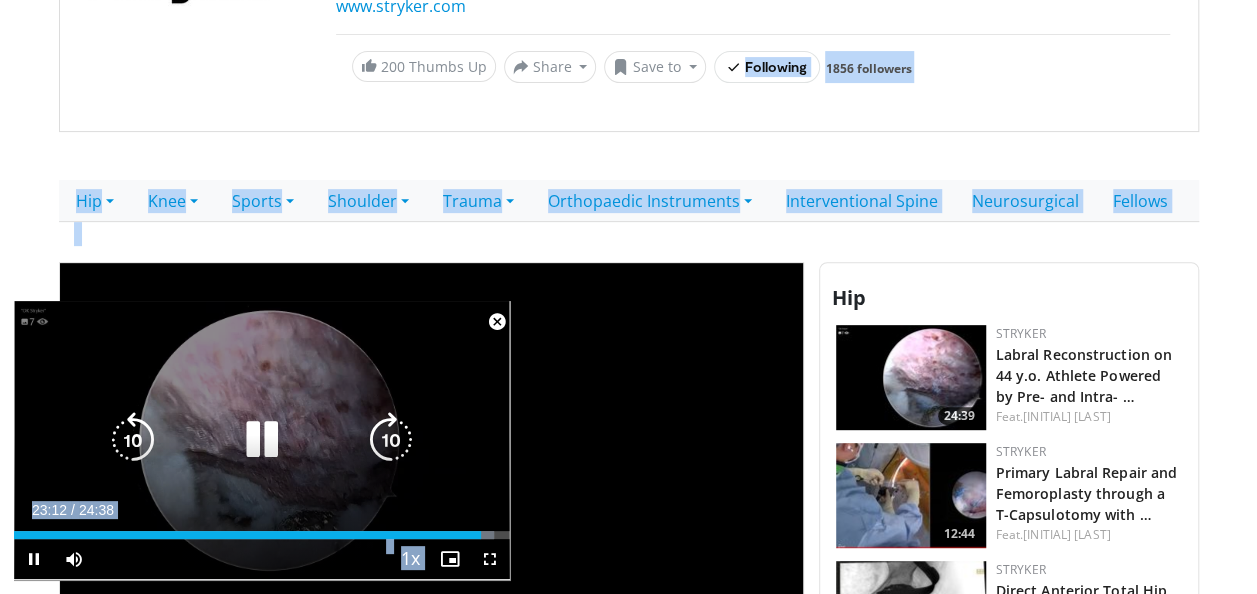 click on "10 seconds
Tap to unmute" at bounding box center (262, 440) 